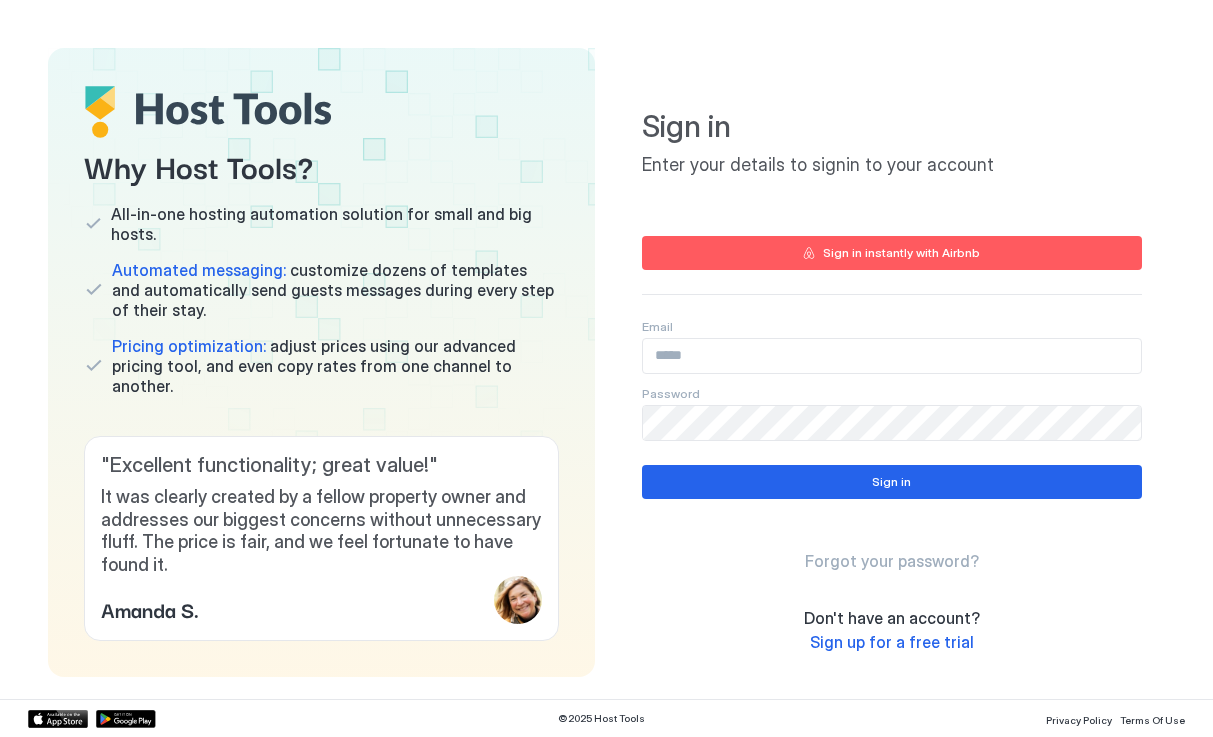 scroll, scrollTop: 0, scrollLeft: 0, axis: both 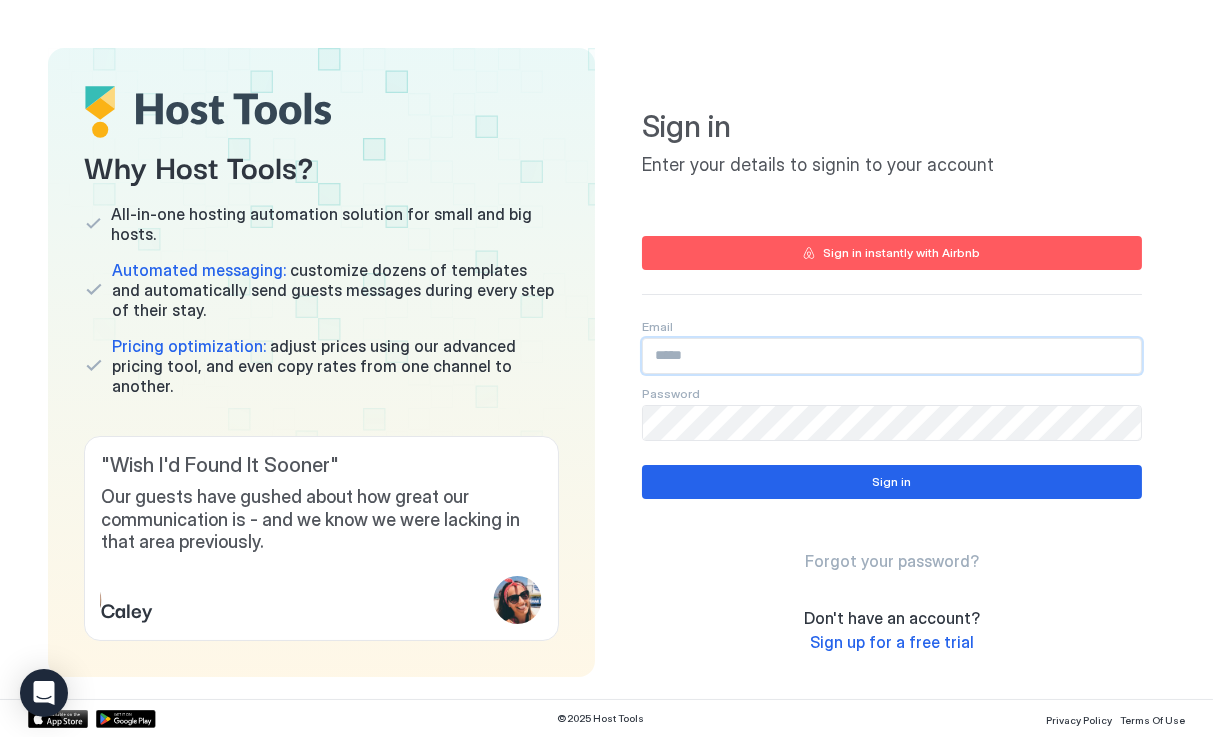 click at bounding box center (892, 356) 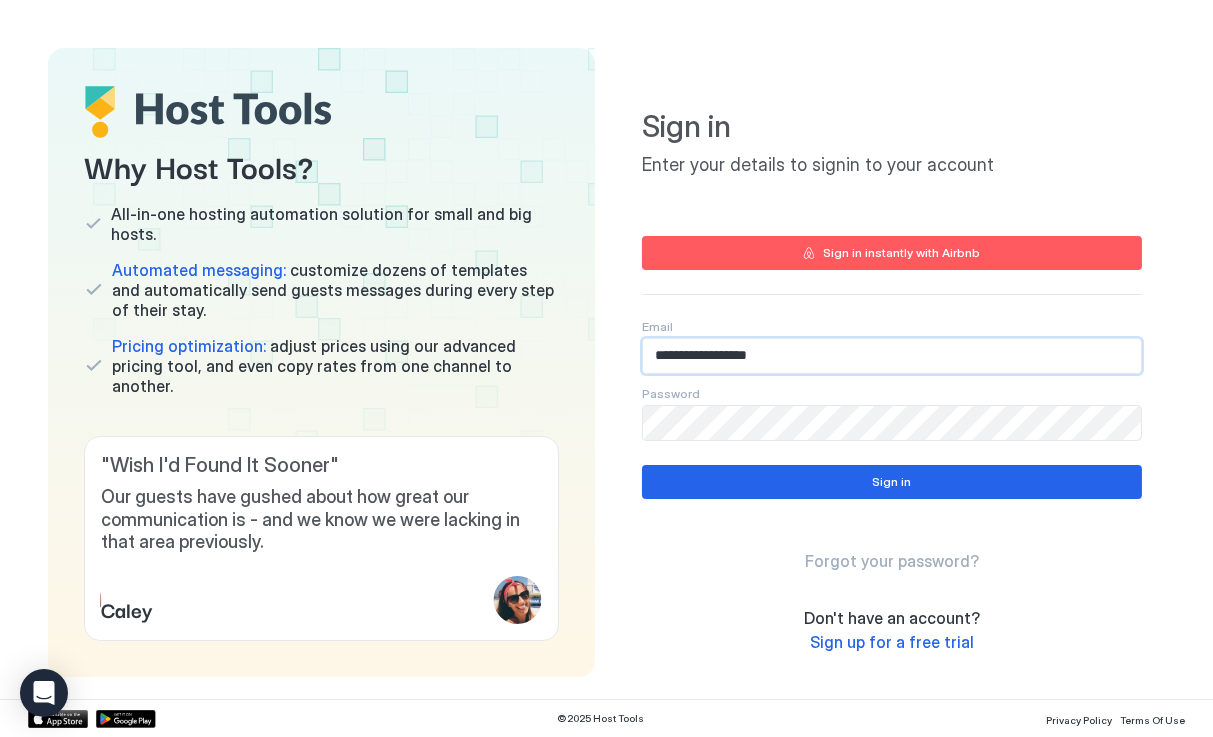 drag, startPoint x: 699, startPoint y: 357, endPoint x: 1068, endPoint y: 381, distance: 369.77966 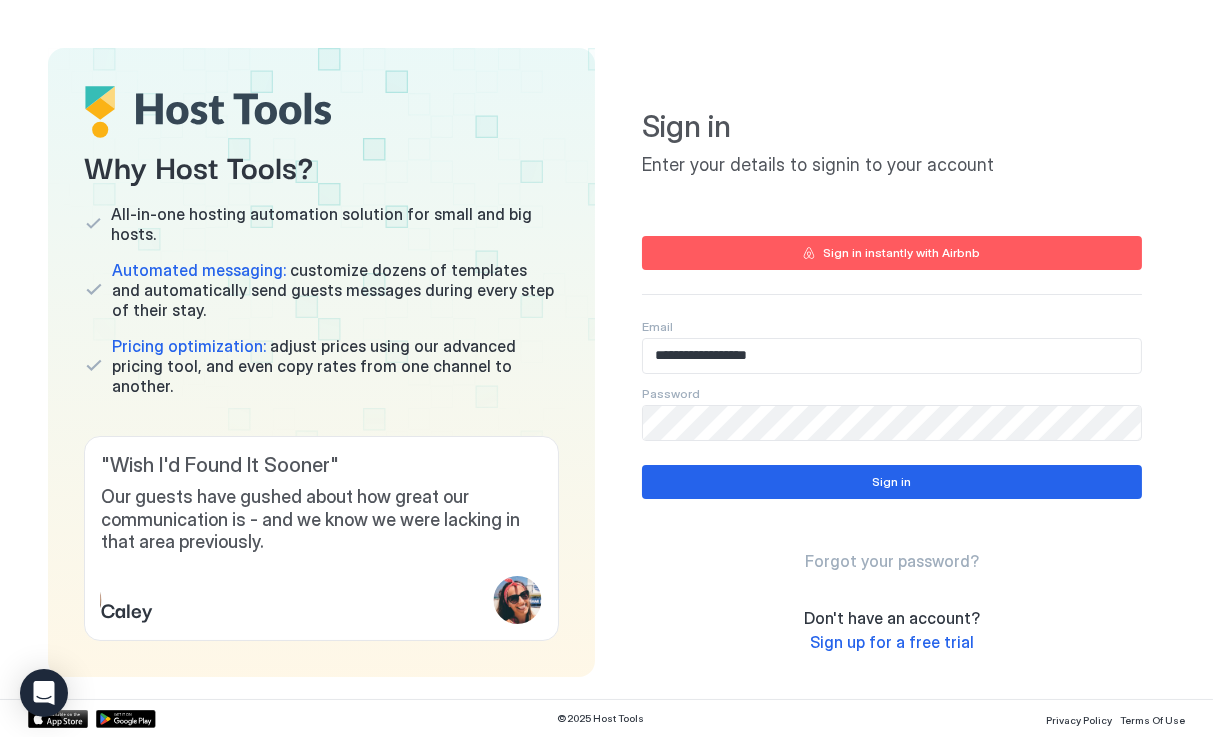 click on "**********" at bounding box center (892, 362) 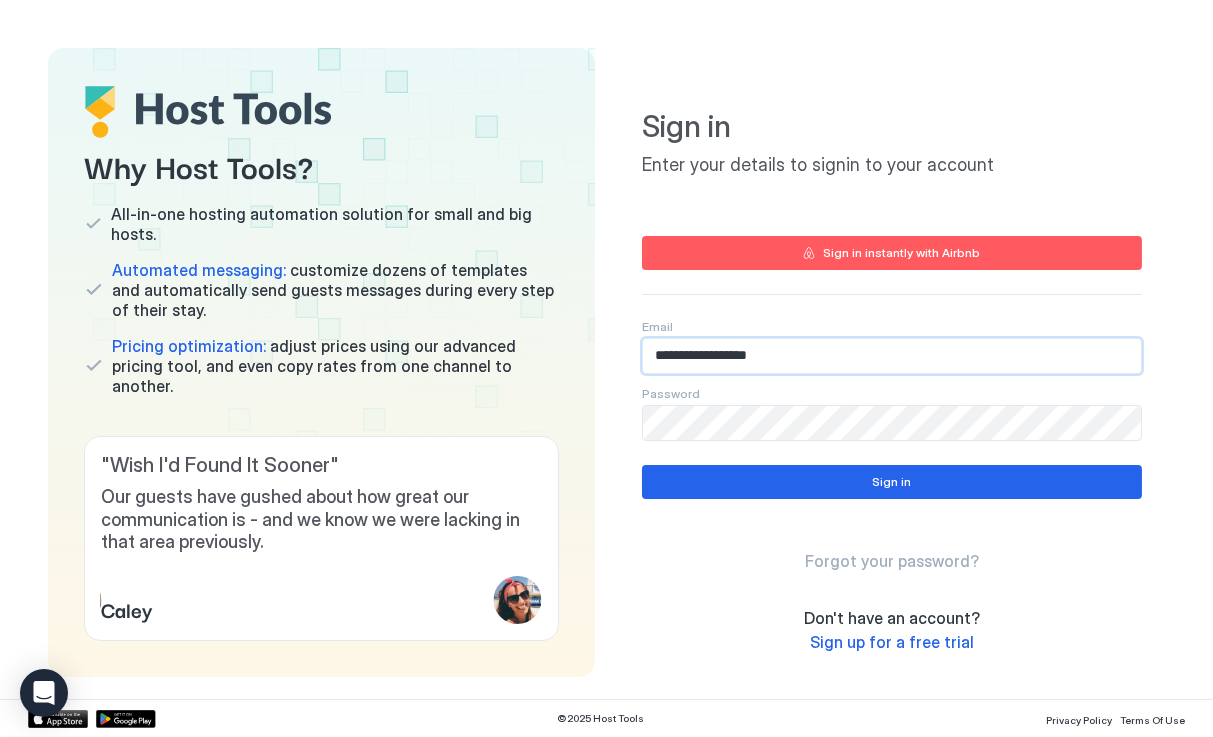 click on "**********" at bounding box center (892, 356) 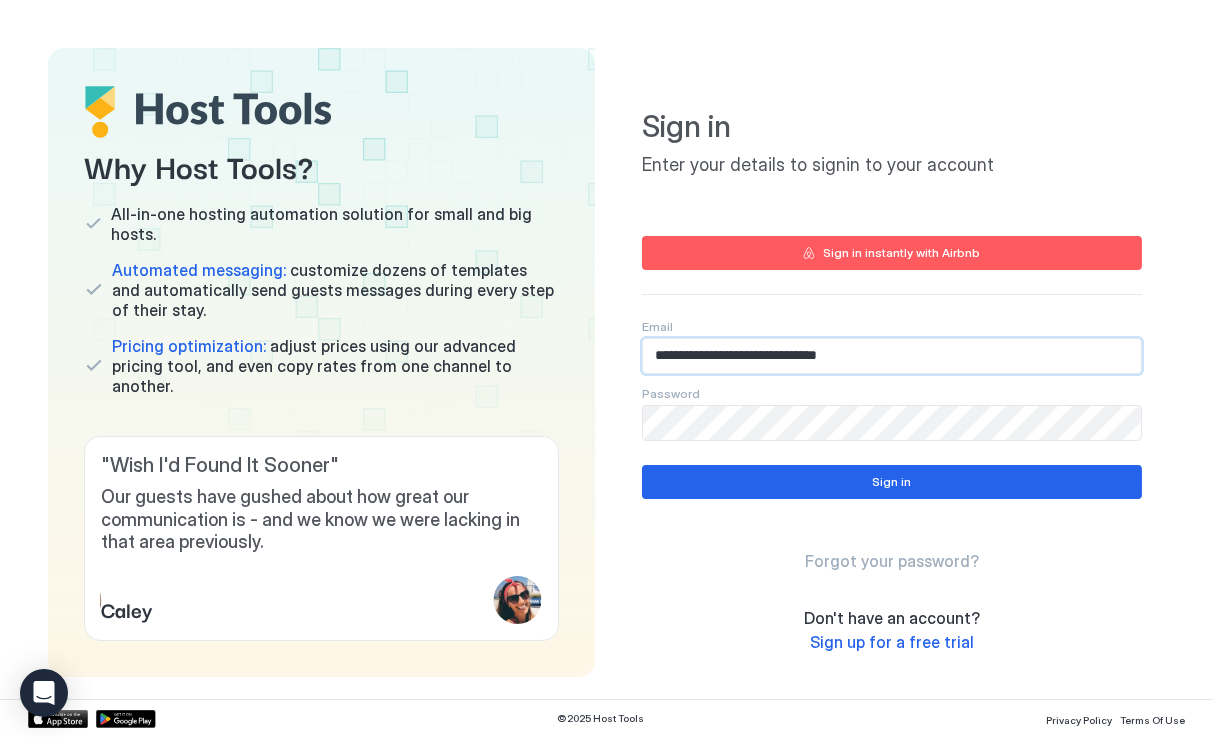 type on "**********" 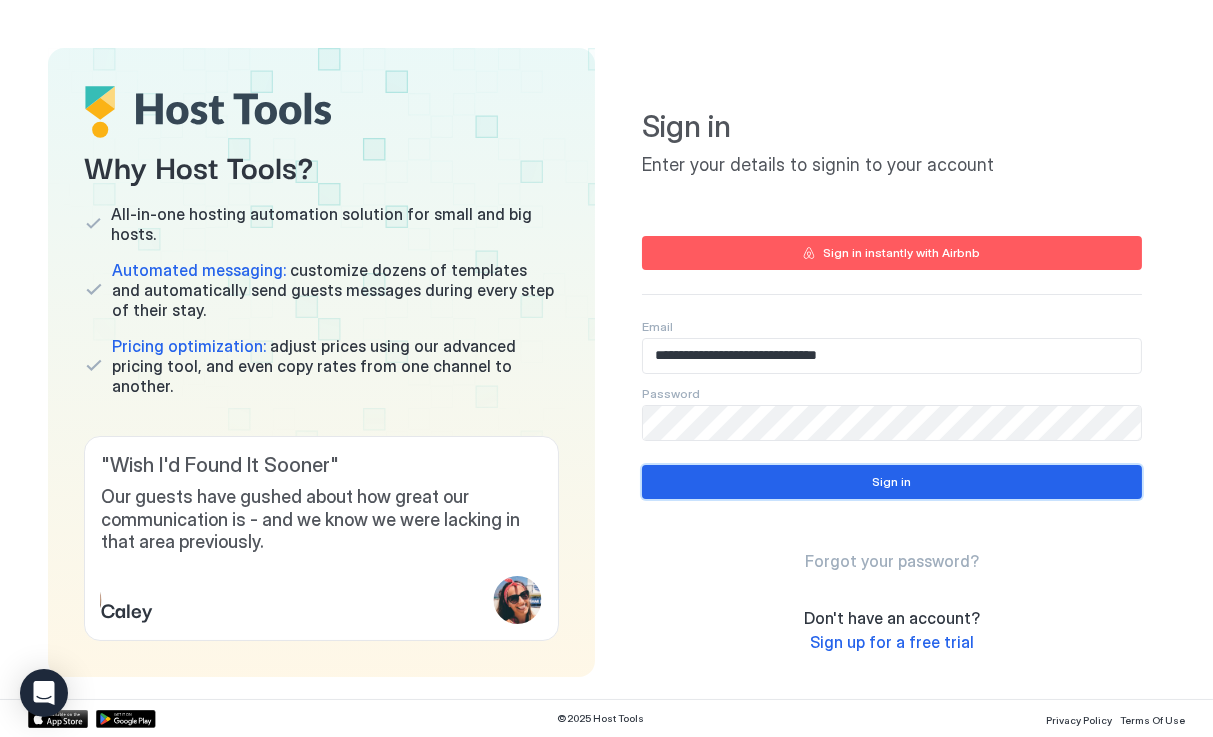 click on "Sign in" at bounding box center (891, 482) 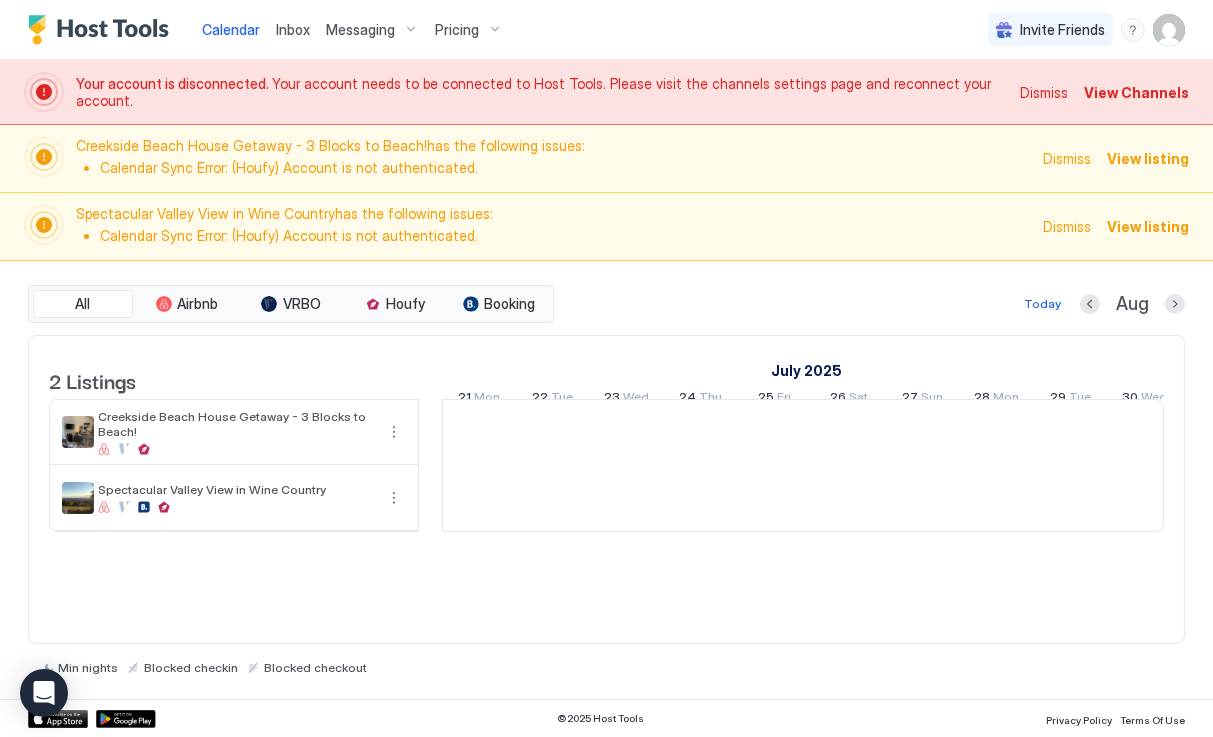scroll, scrollTop: 0, scrollLeft: 1111, axis: horizontal 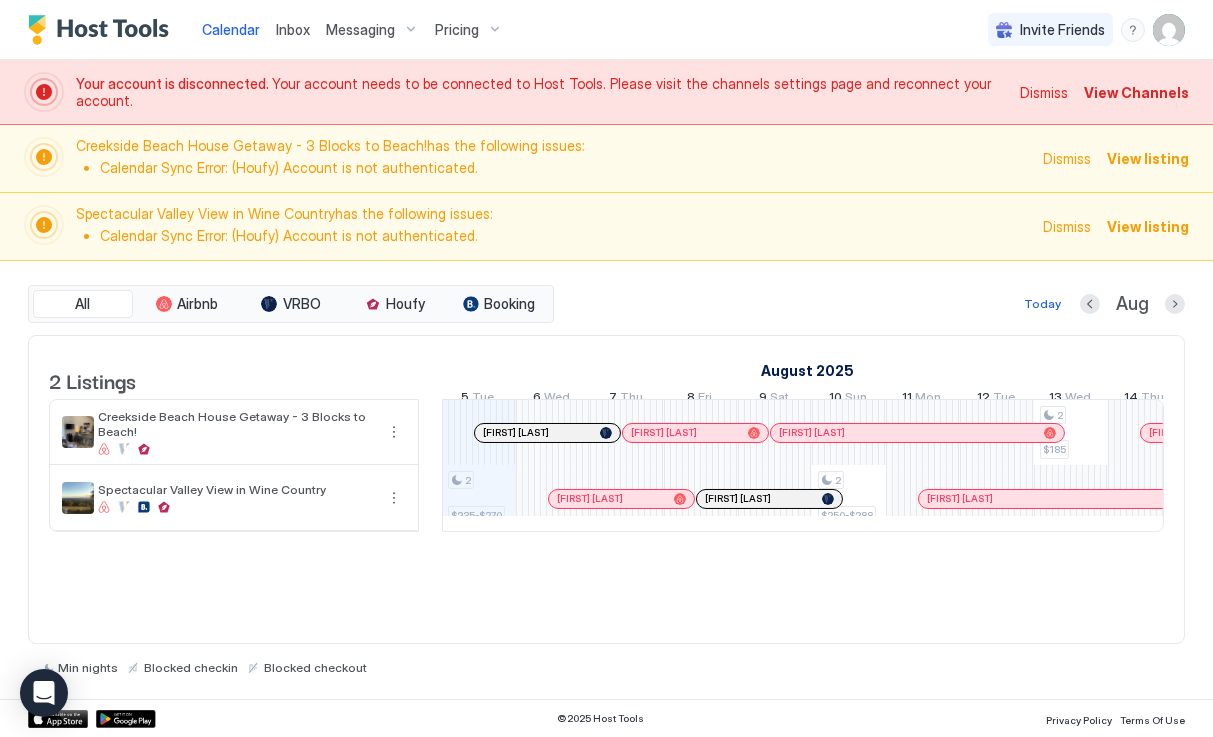 click on "2 Listings July 2025 August 2025 September 2025 21   Mon 22   Tue 23   Wed 24   Thu 25   Fri 26   Sat 27   Sun 28   Mon 29   Tue 30   Wed 31   Thu 1   Fri 2   Sat 3   Sun 4   Mon 5   Tue 6   Wed 7   Thu 8   Fri 9   Sat 10   Sun 11   Mon 12   Tue 13   Wed 14   Thu 15   Fri 16   Sat 17   Sun 18   Mon 19   Tue 20   Wed 21   Thu 22   Fri 23   Sat 24   Sun 25   Mon 26   Tue 27   Wed 28   Thu 29   Fri 30   Sat 31   Sun 1   Mon 2   Tue 3   Wed 4   Thu 5   Fri 6   Sat 7   Sun 8   Mon Creekside Beach House Getaway - 3 Blocks to Beach! Spectacular Valley View in Wine Country 2 $235-$270 2 $250-$288 2 $185 2 $273-$314 2 $282-$324 2 $283-$325 2 $291-$335 2 $333-$383 2 $191 2 $272-$313 2 $200 2 $272-$313 2 $157 2 $203-$233 2 $168 2 $207-$238 2 $280-$322 2 $259 2 $396-$455 2 $154 2 $205-$236 2 $143 2 $206-$237 2 $147 2 $222-$255 2 $151 2 $303-$348 2 $214 2 $407-$468 2 $218 2 $414-$476 2 $182 2 $280-$322 2 $145 2 $220-$253 [FIRST] [LAST] [FIRST] [LAST] [FIRST] [LAST]" at bounding box center (606, 490) 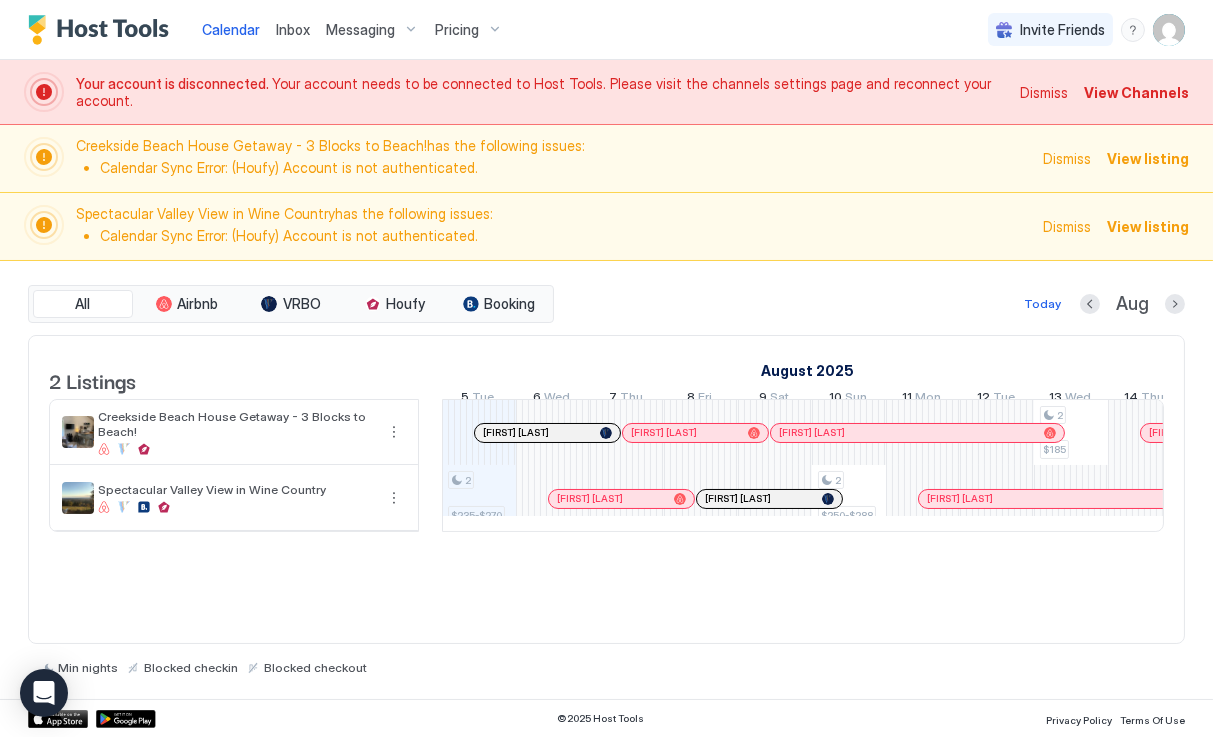 click on "Calendar" at bounding box center (231, 29) 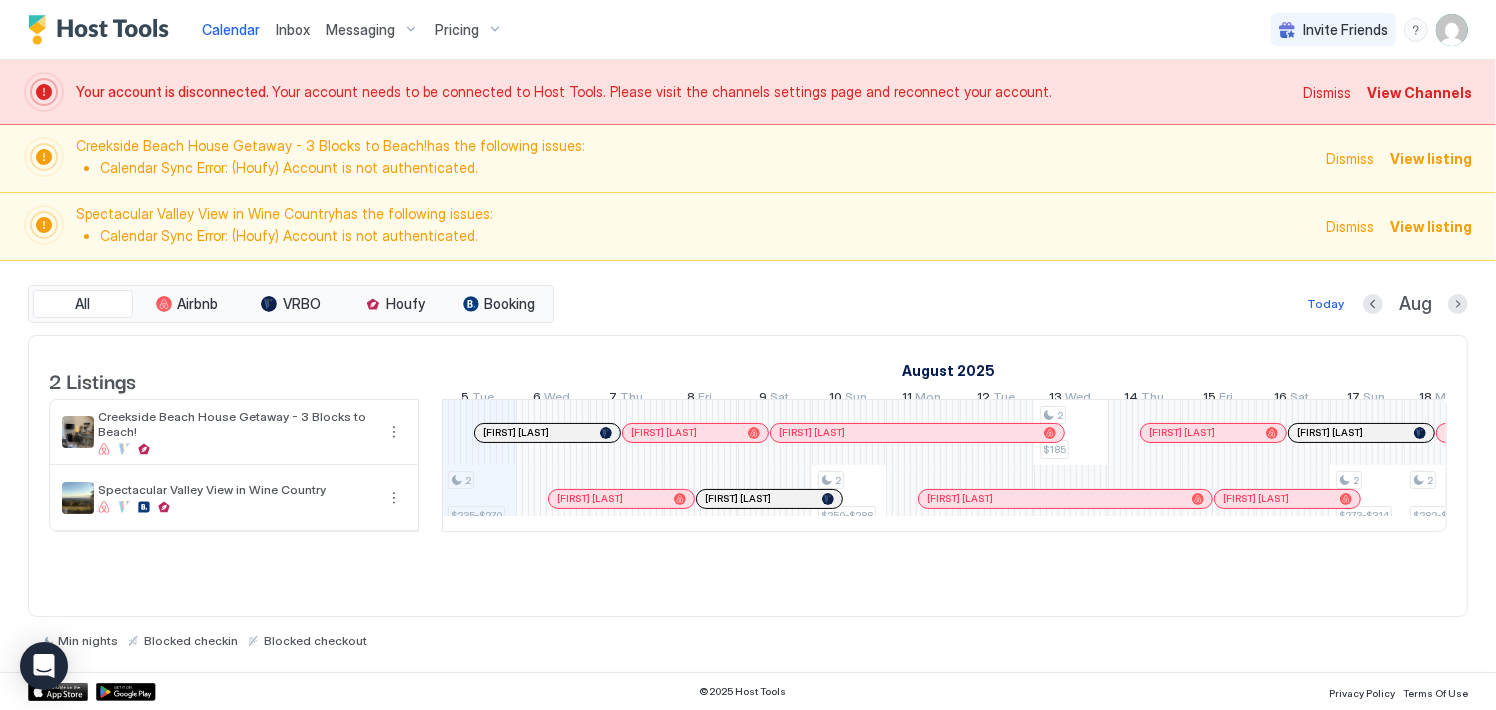 click on "Min nights Blocked checkin Blocked checkout" at bounding box center (748, 632) 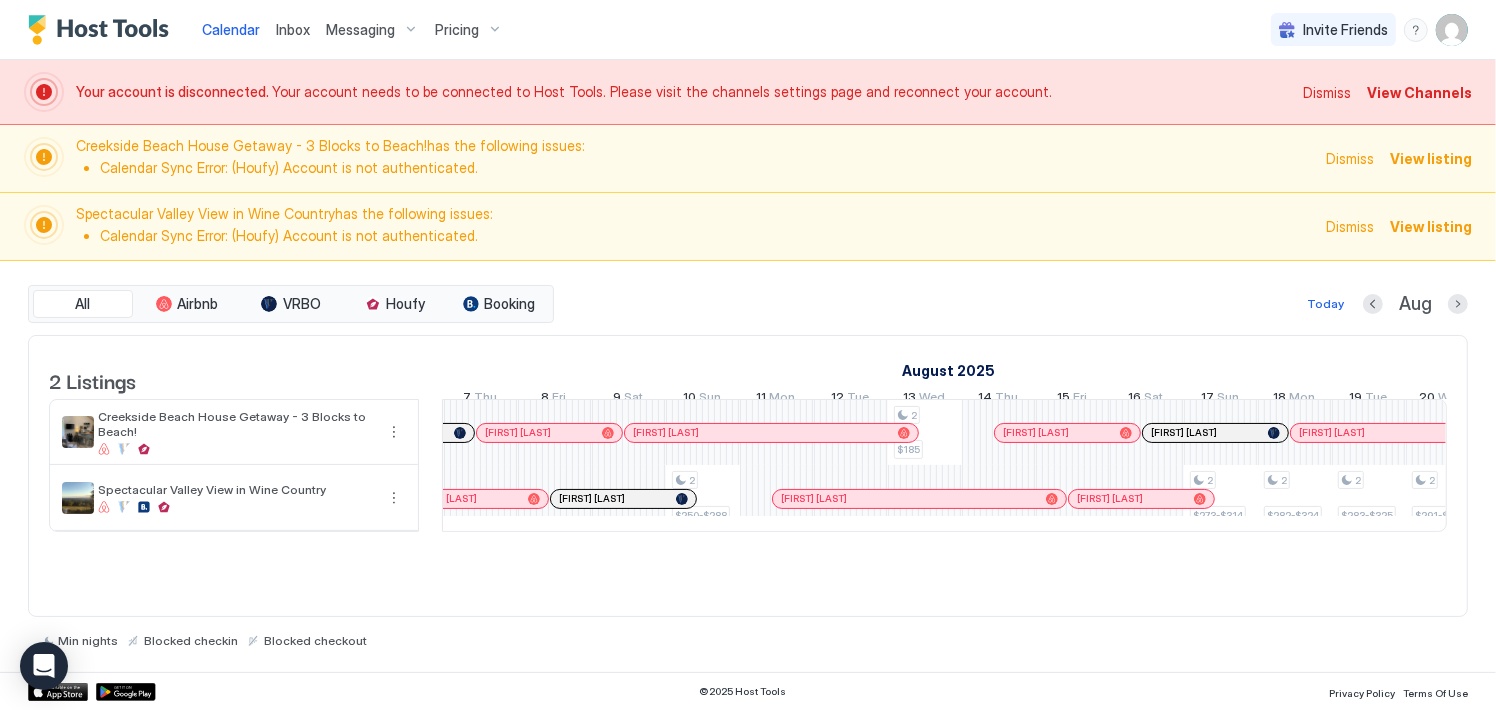 scroll, scrollTop: 0, scrollLeft: 1360, axis: horizontal 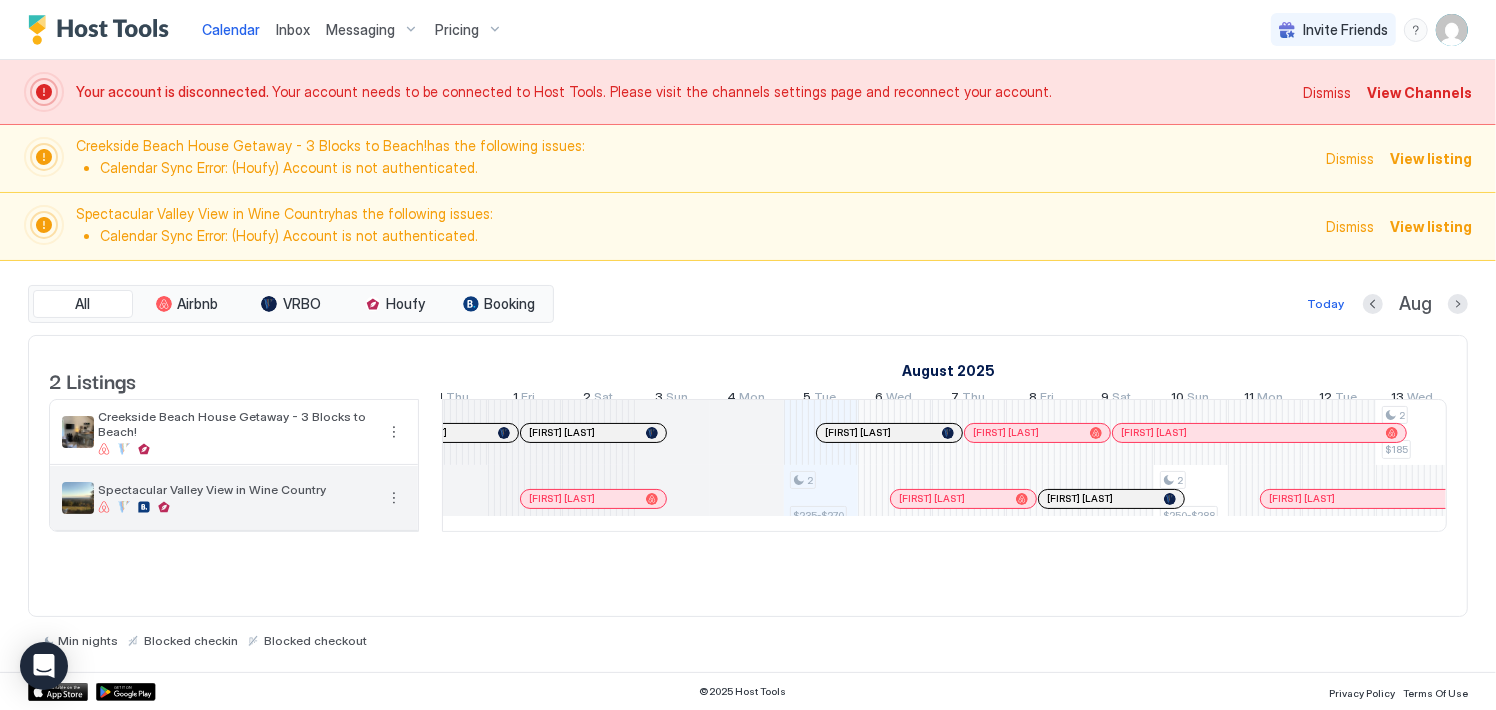 click on "Spectacular Valley View in Wine Country" at bounding box center (236, 489) 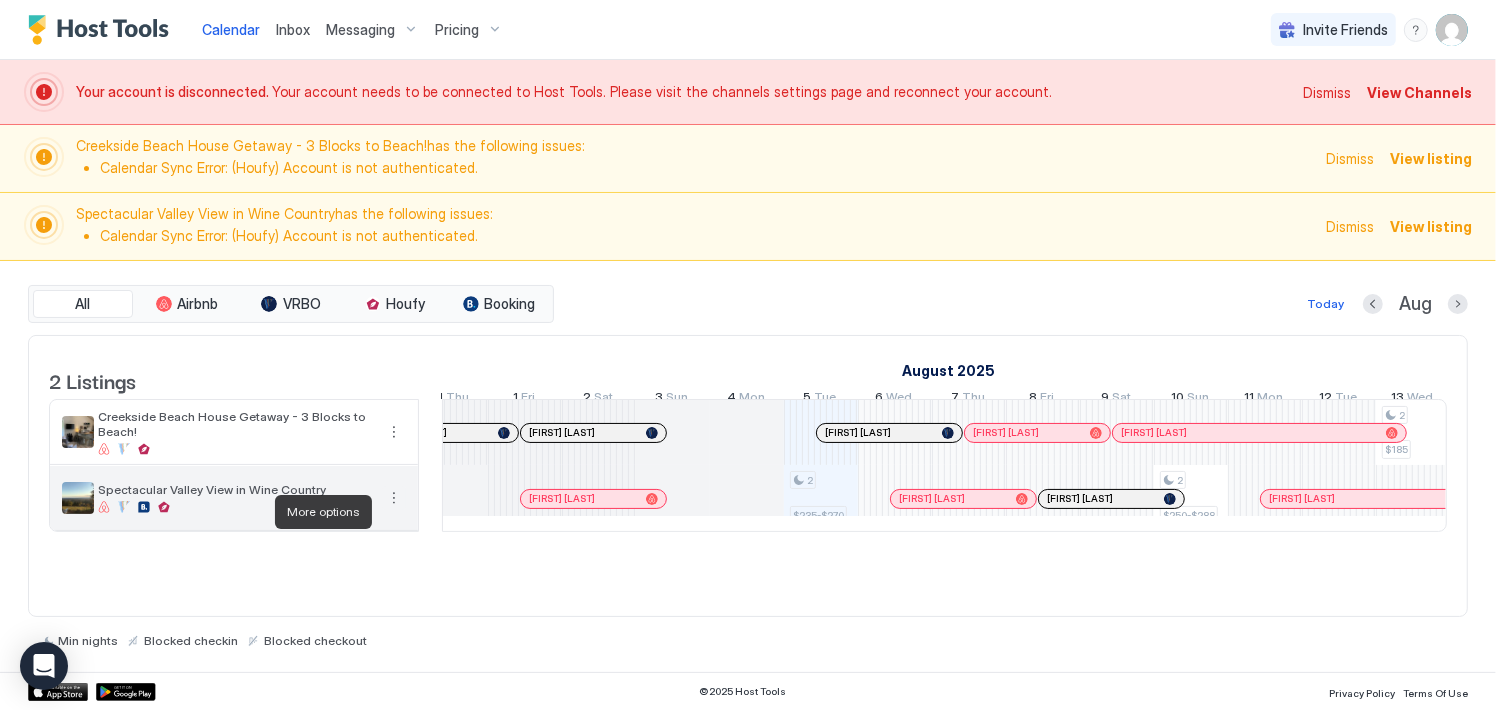 click at bounding box center [394, 498] 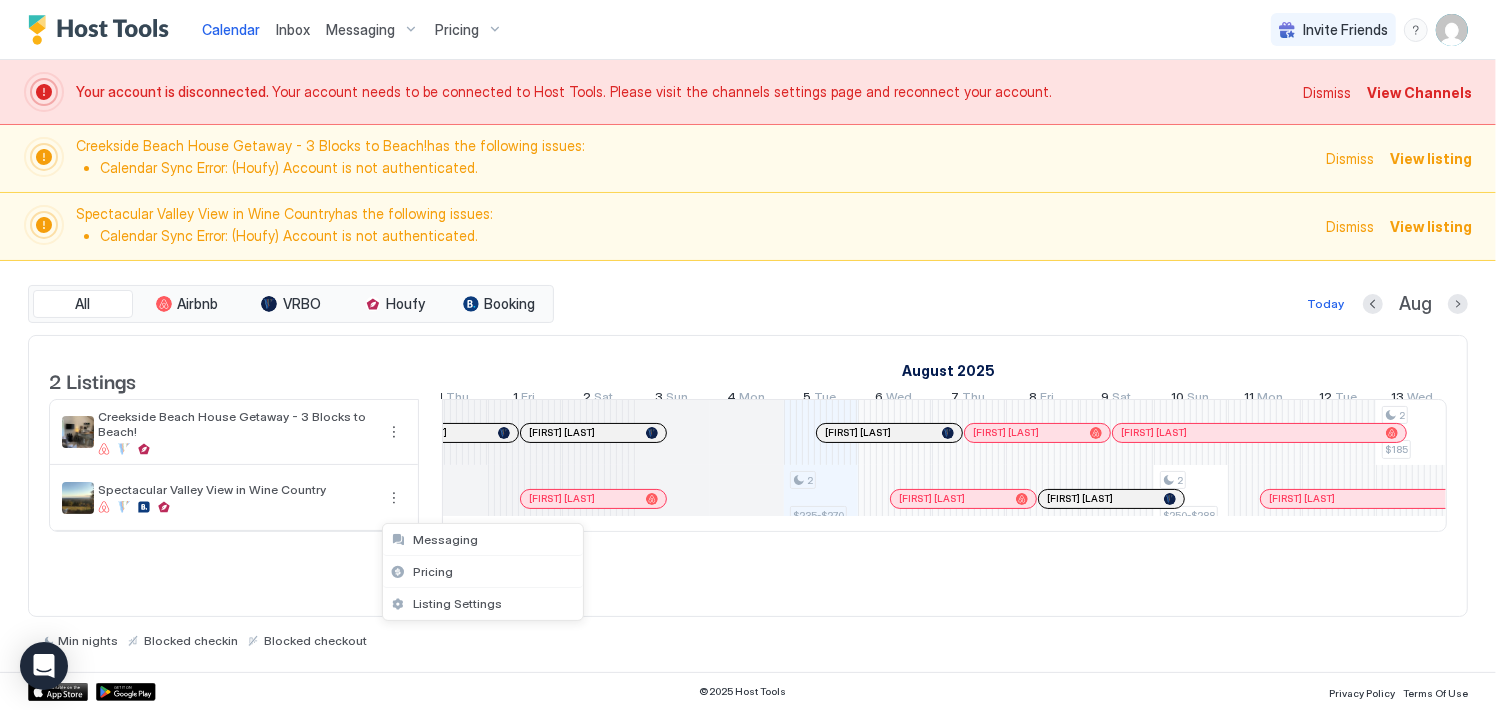click at bounding box center [748, 355] 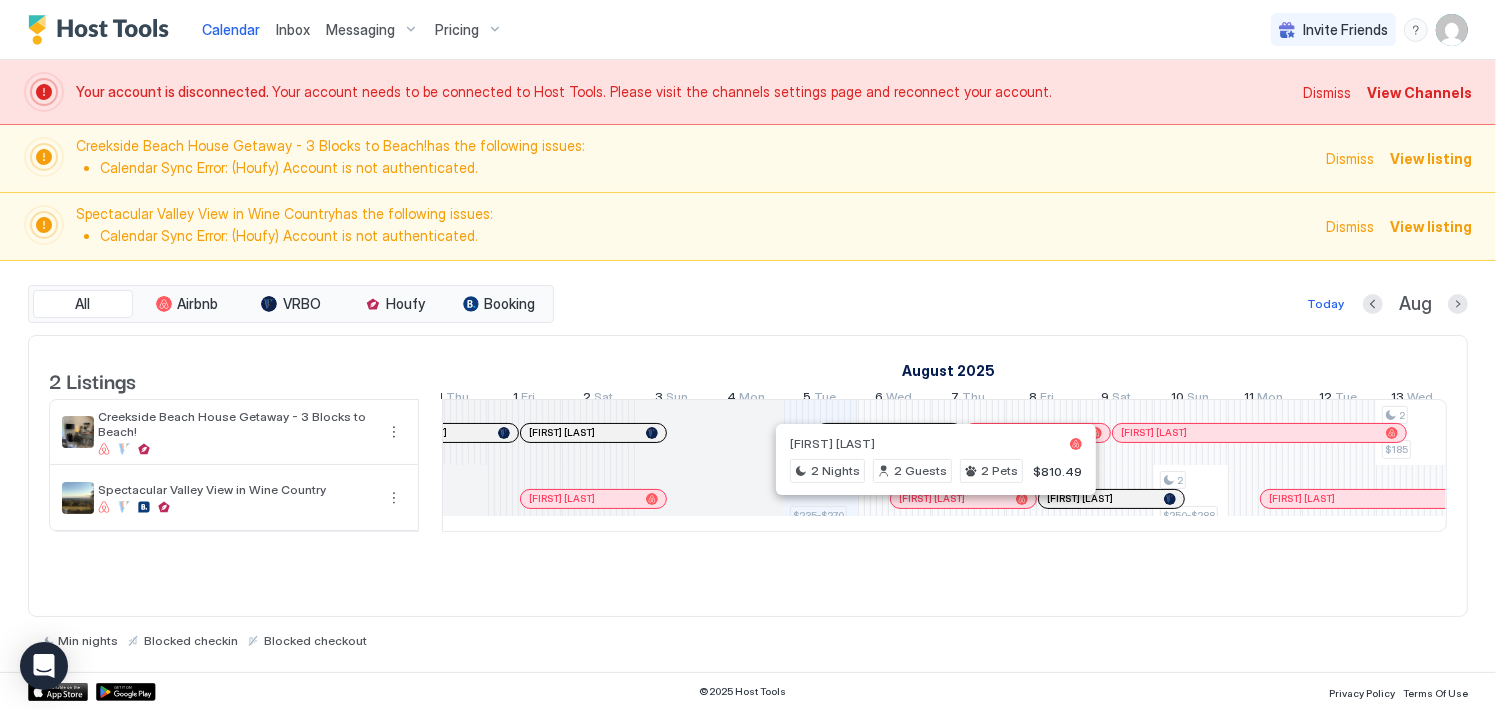 click at bounding box center (936, 499) 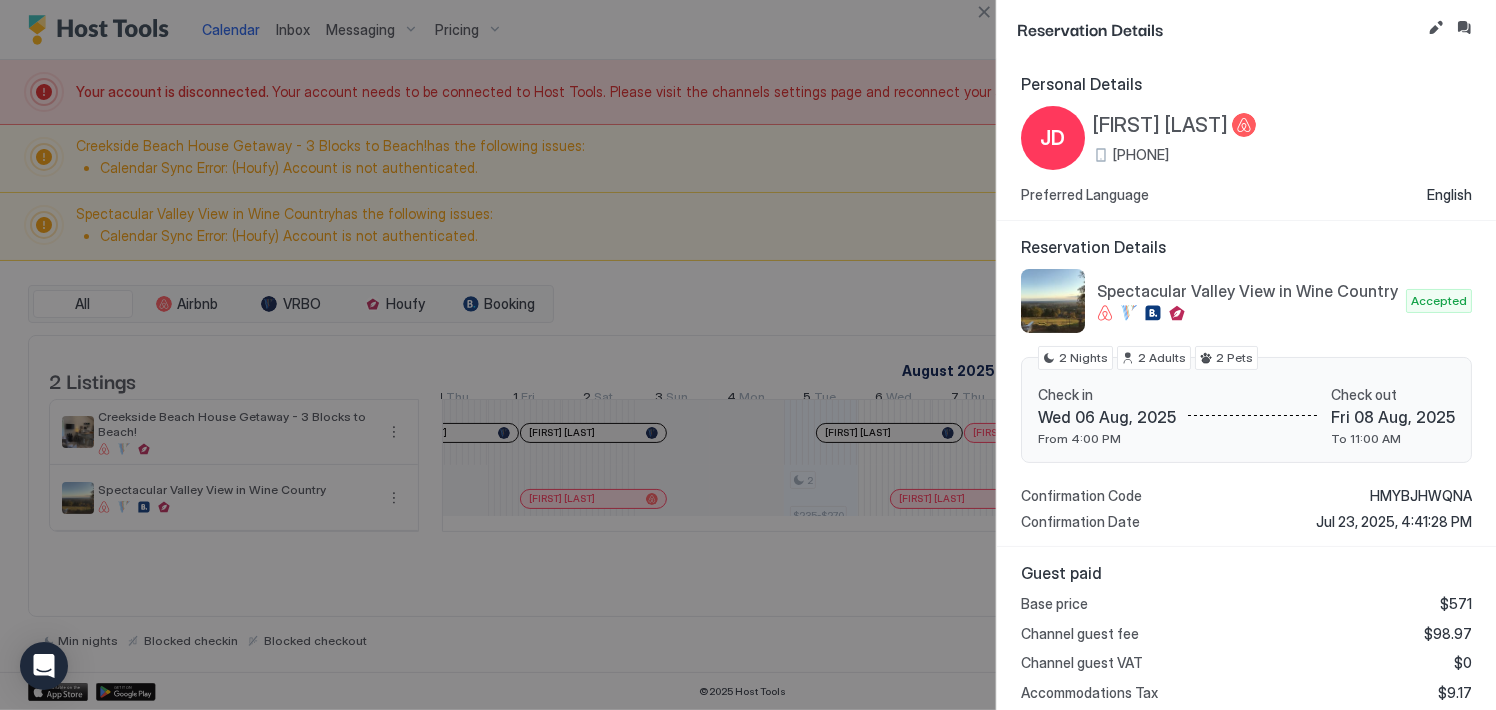 click at bounding box center [748, 355] 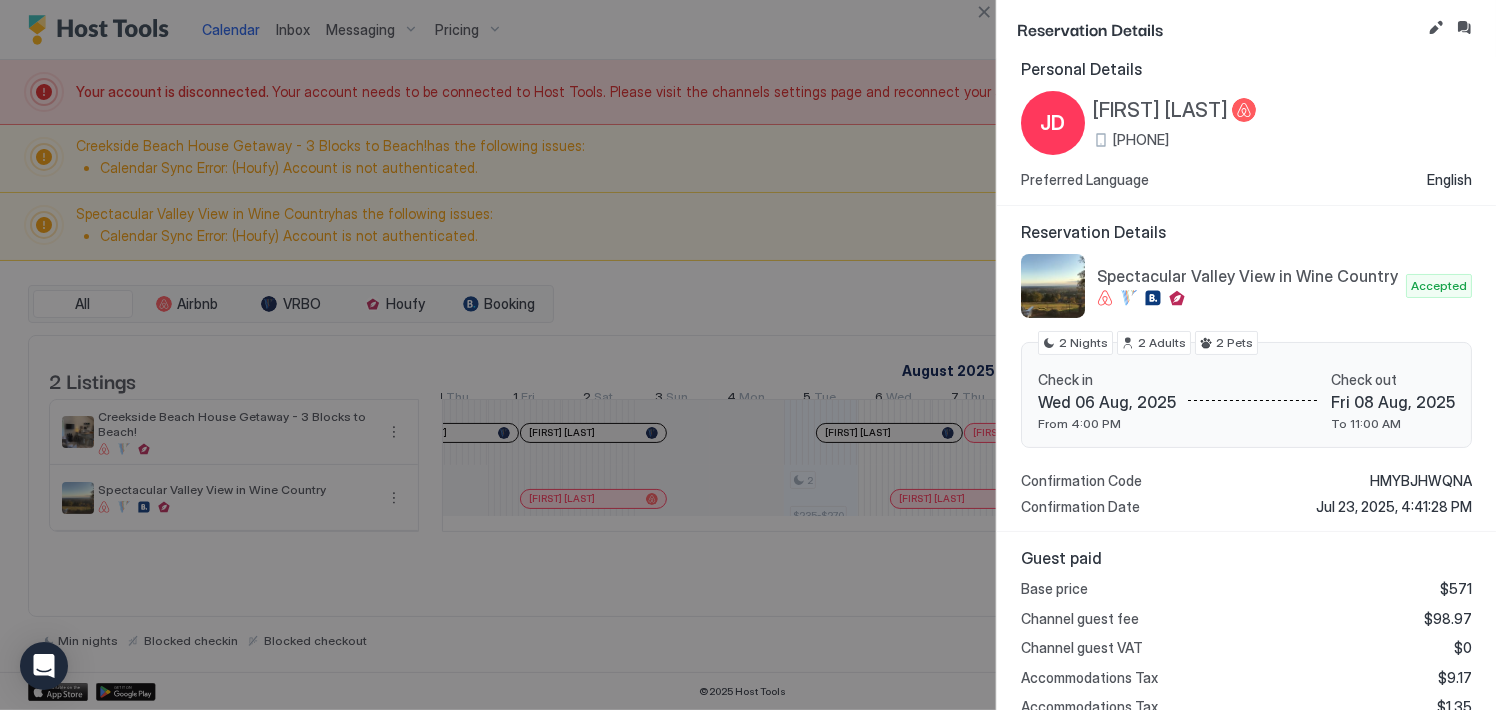 scroll, scrollTop: 0, scrollLeft: 0, axis: both 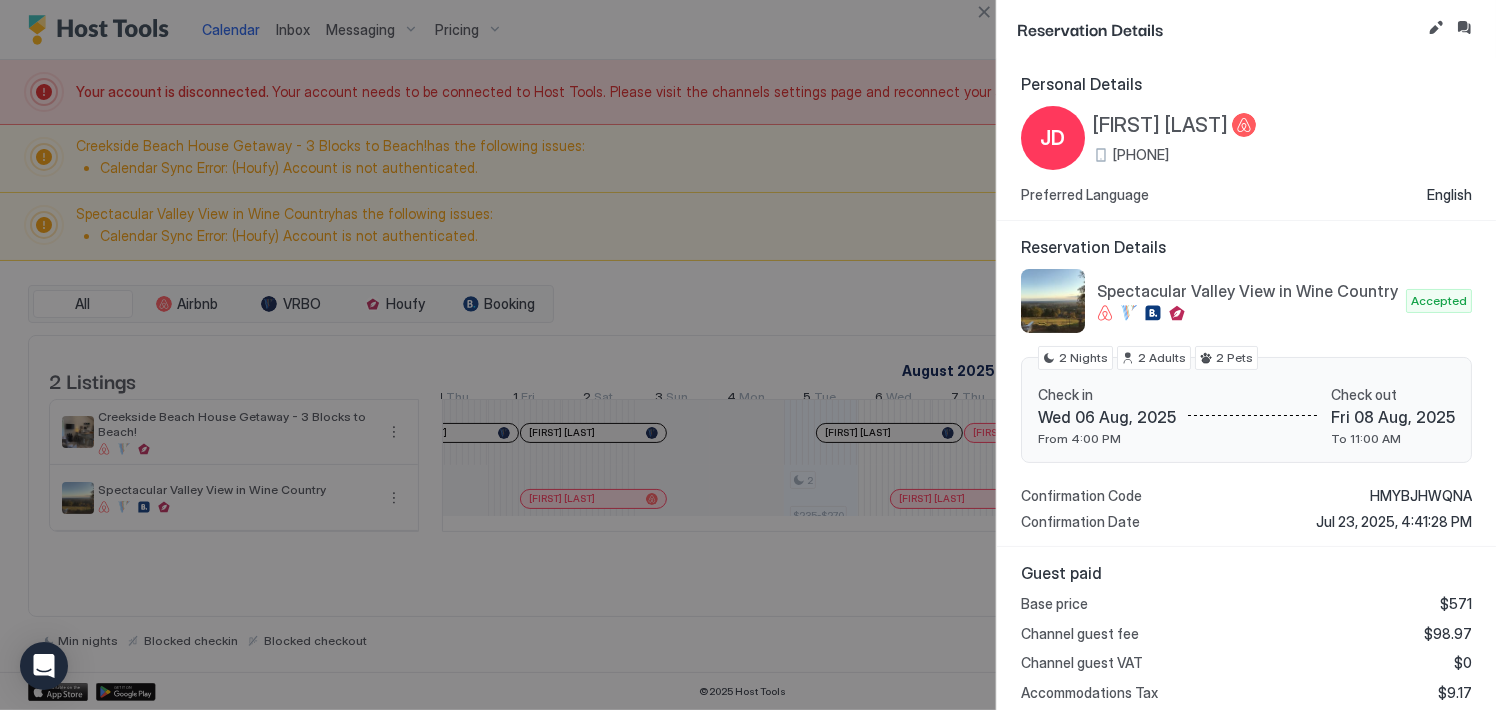 click on "[FIRST] [LAST] [PHONE] Preferred Language English" at bounding box center (1246, 155) 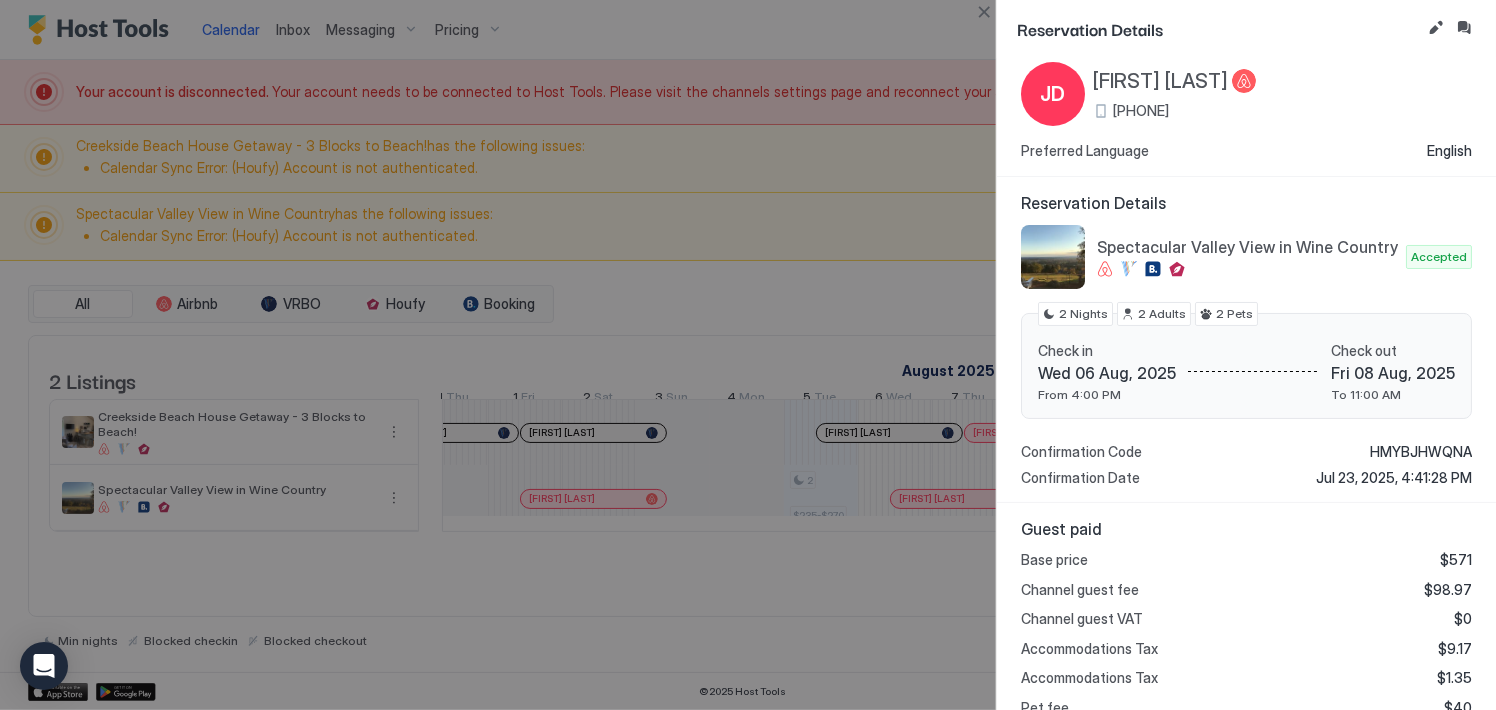 scroll, scrollTop: 42, scrollLeft: 0, axis: vertical 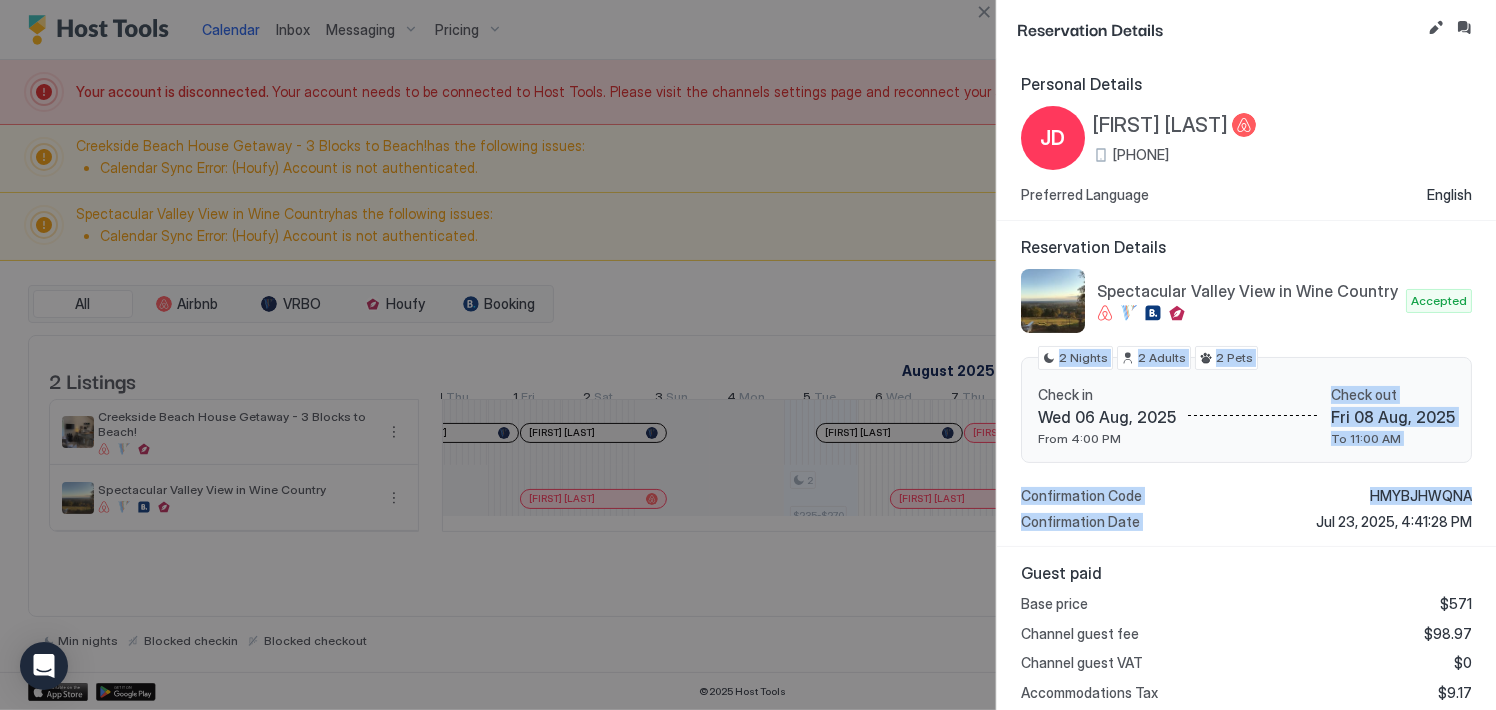 drag, startPoint x: 1287, startPoint y: 391, endPoint x: 1250, endPoint y: 538, distance: 151.58496 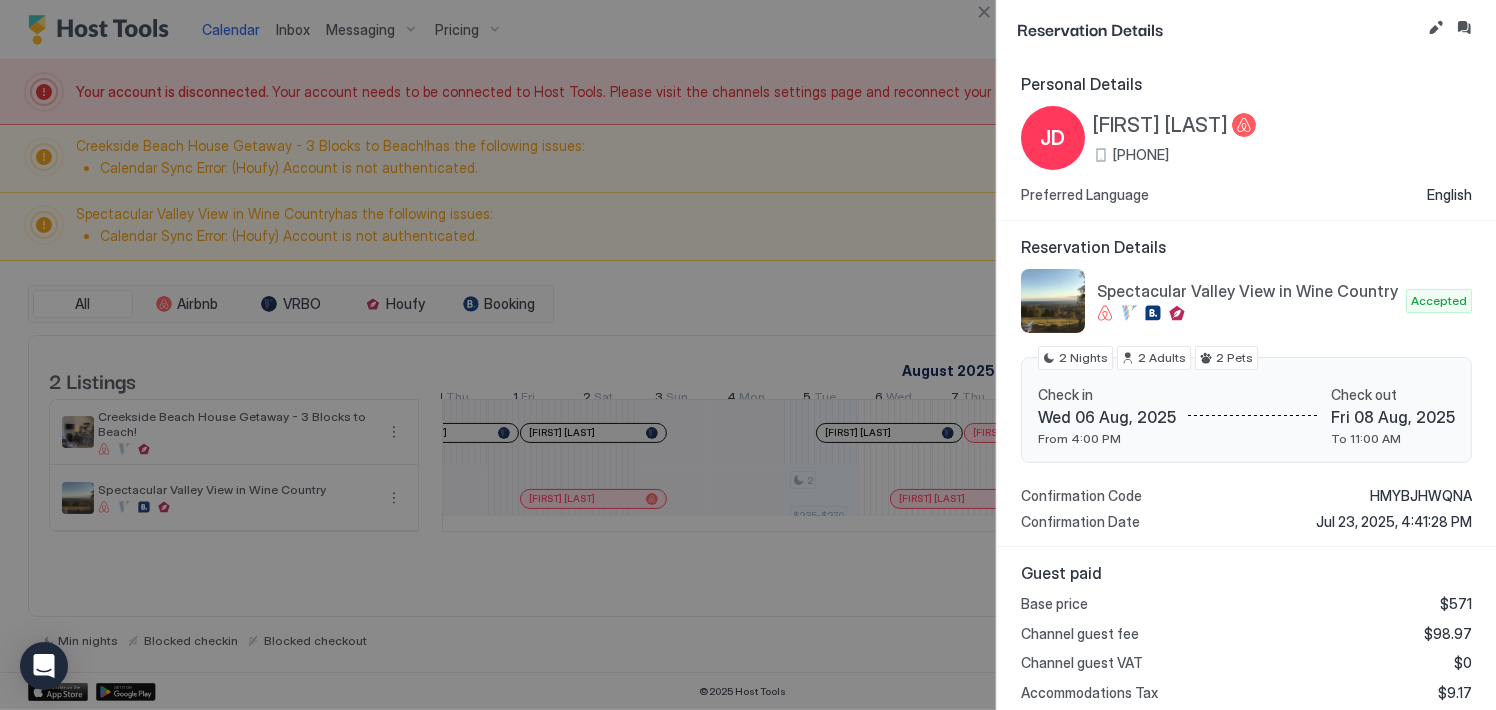 click on "Guest paid Base price $571 Channel guest fee $98.97 Channel guest VAT $0 Accommodations Tax $9.17 Accommodations Tax $1.35 Pet fee $40 Cleaning fee $90 Total $810.49" at bounding box center [1246, 692] 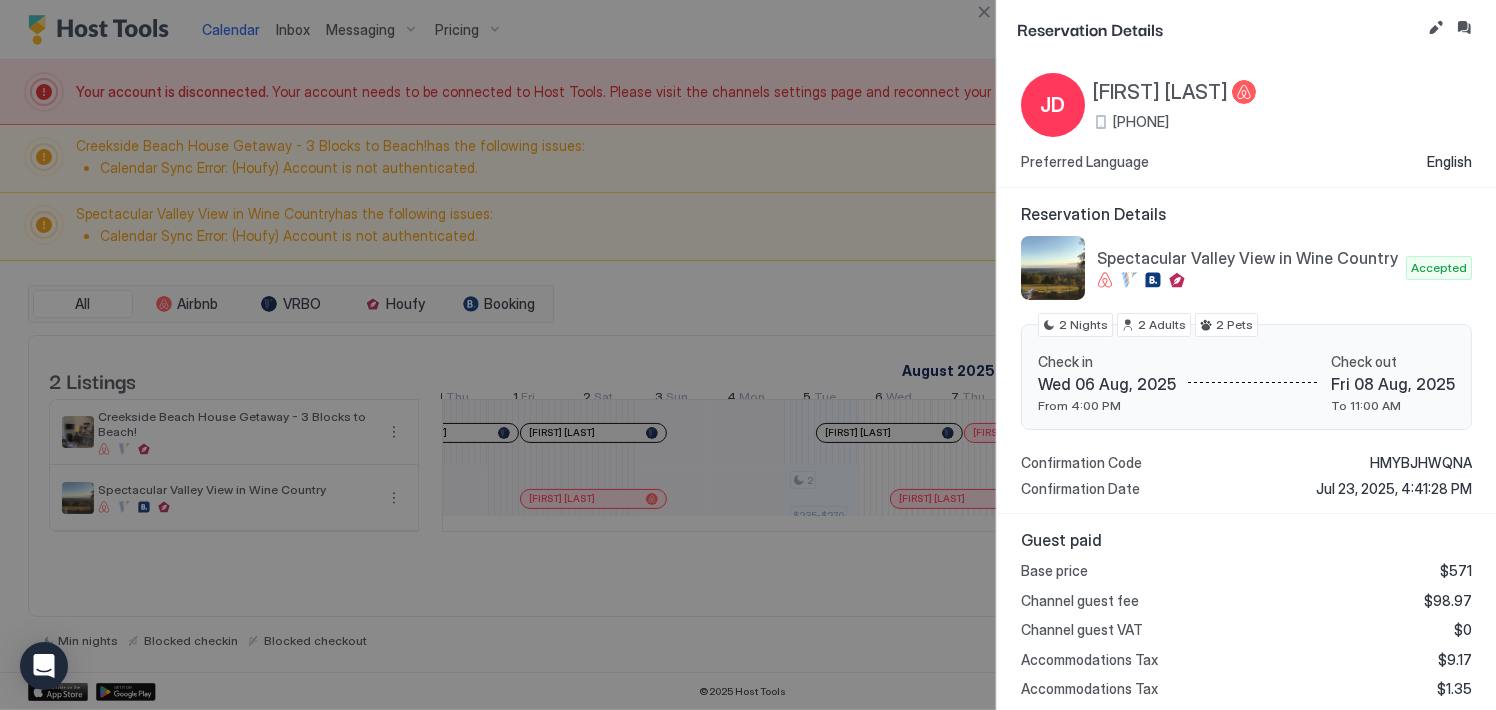 scroll, scrollTop: 0, scrollLeft: 0, axis: both 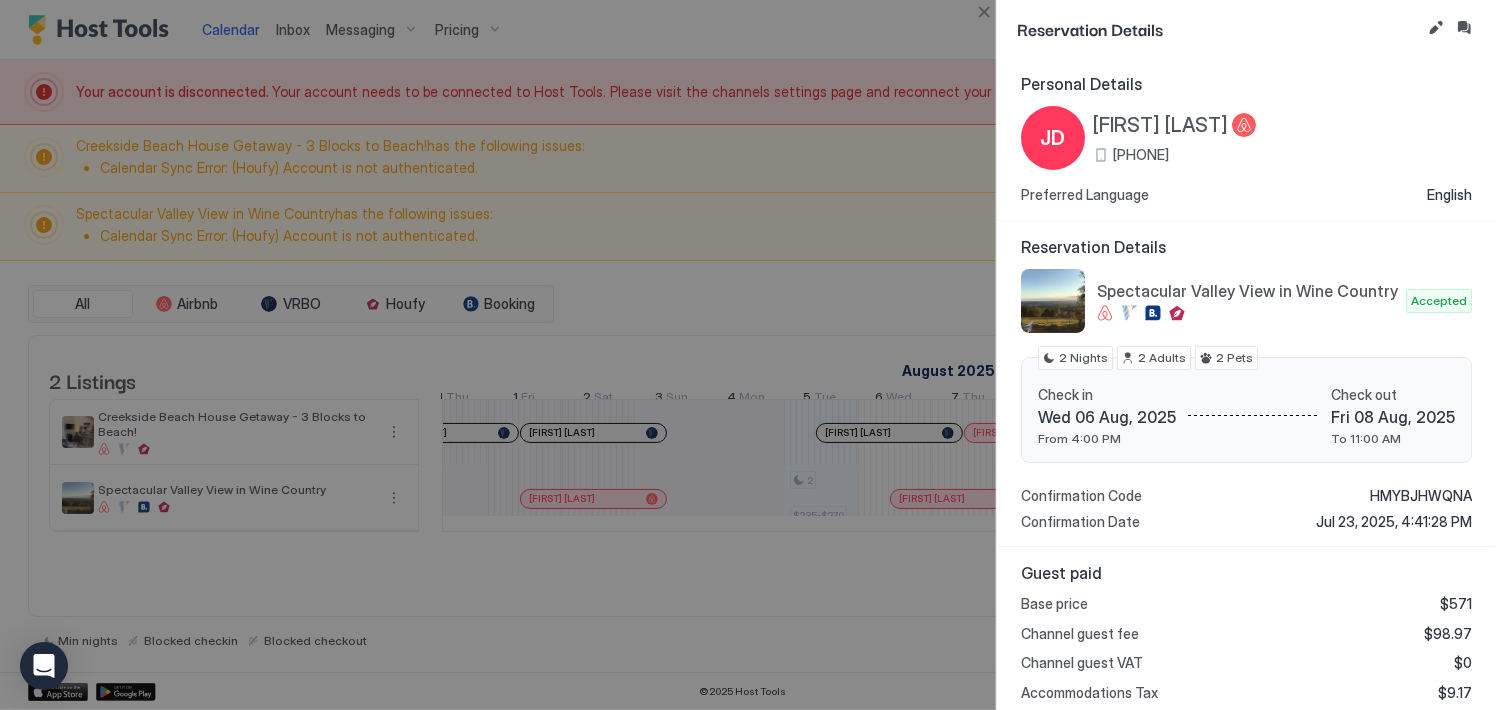 click at bounding box center [748, 355] 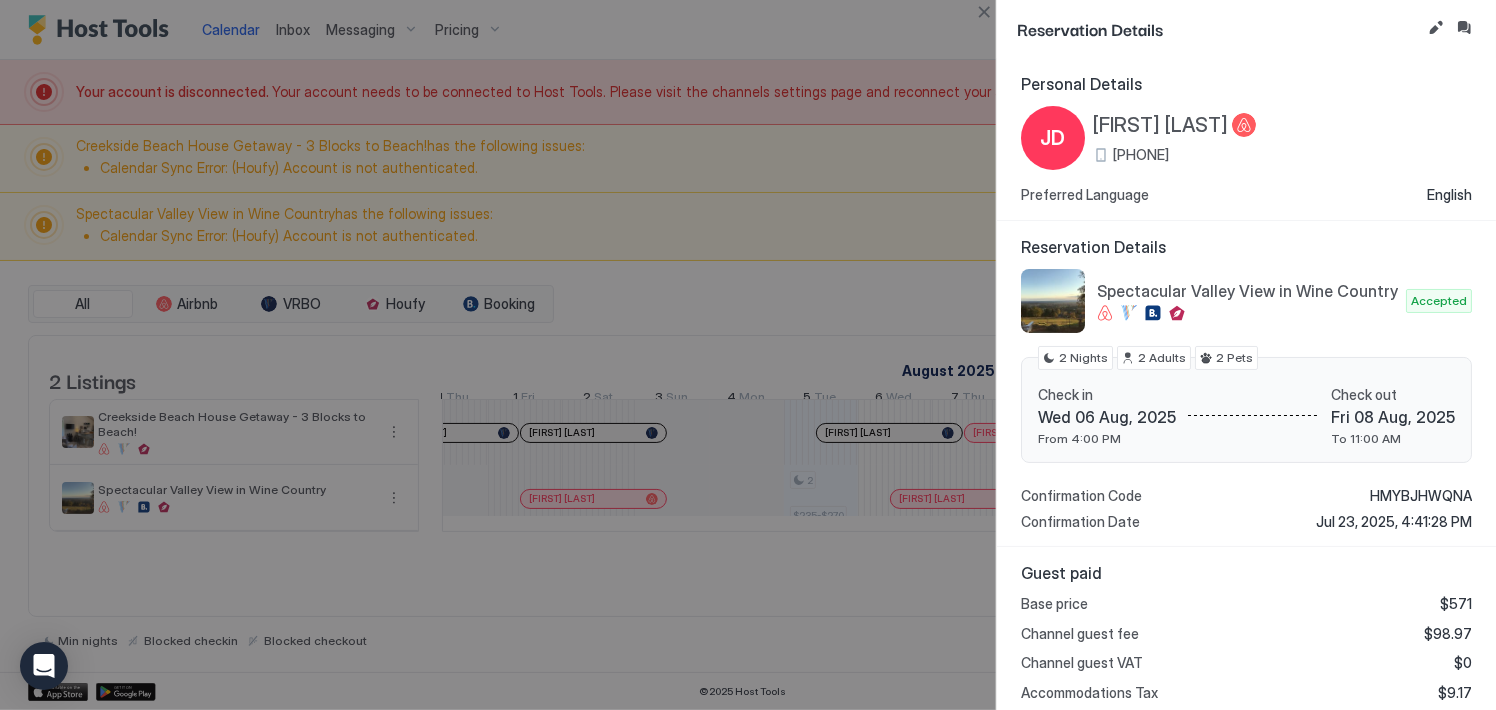 click at bounding box center [748, 355] 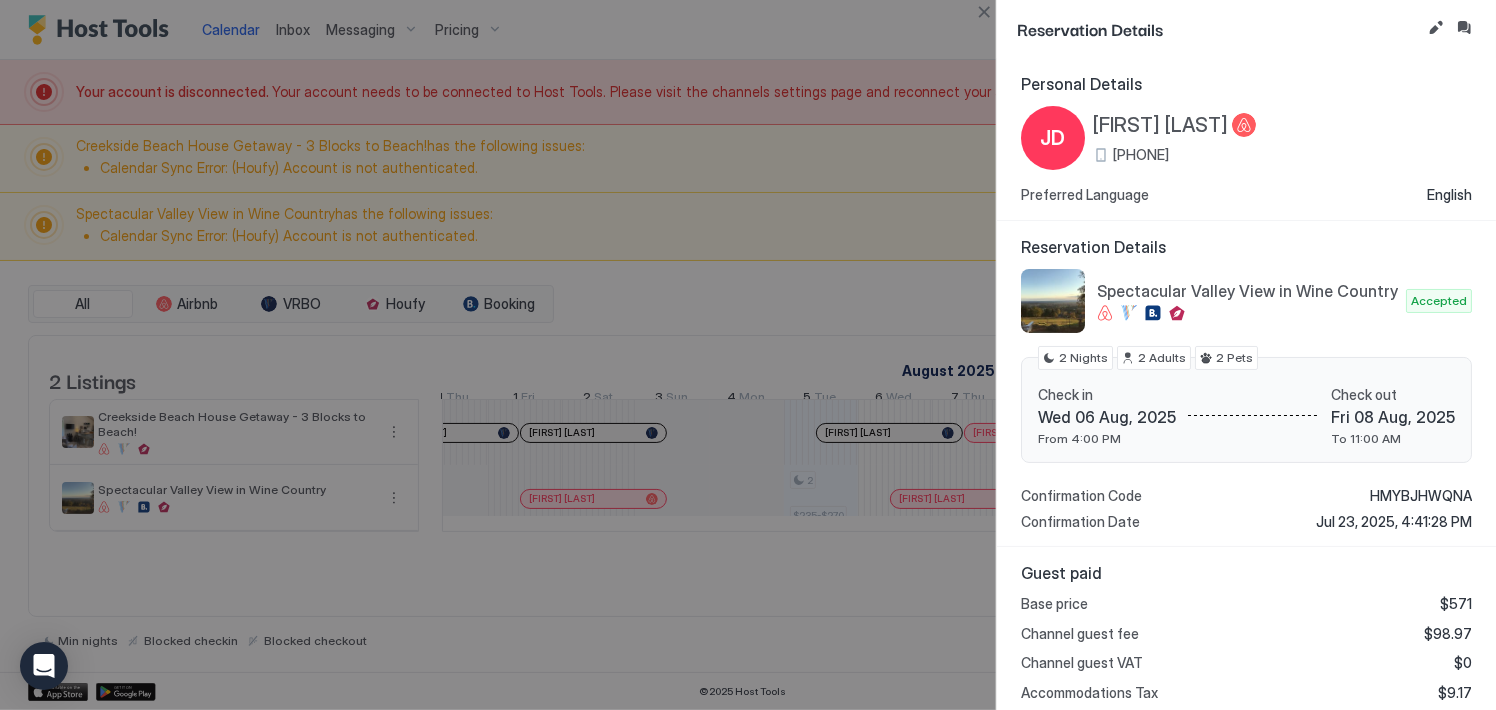 drag, startPoint x: 1462, startPoint y: 0, endPoint x: 1165, endPoint y: 60, distance: 303 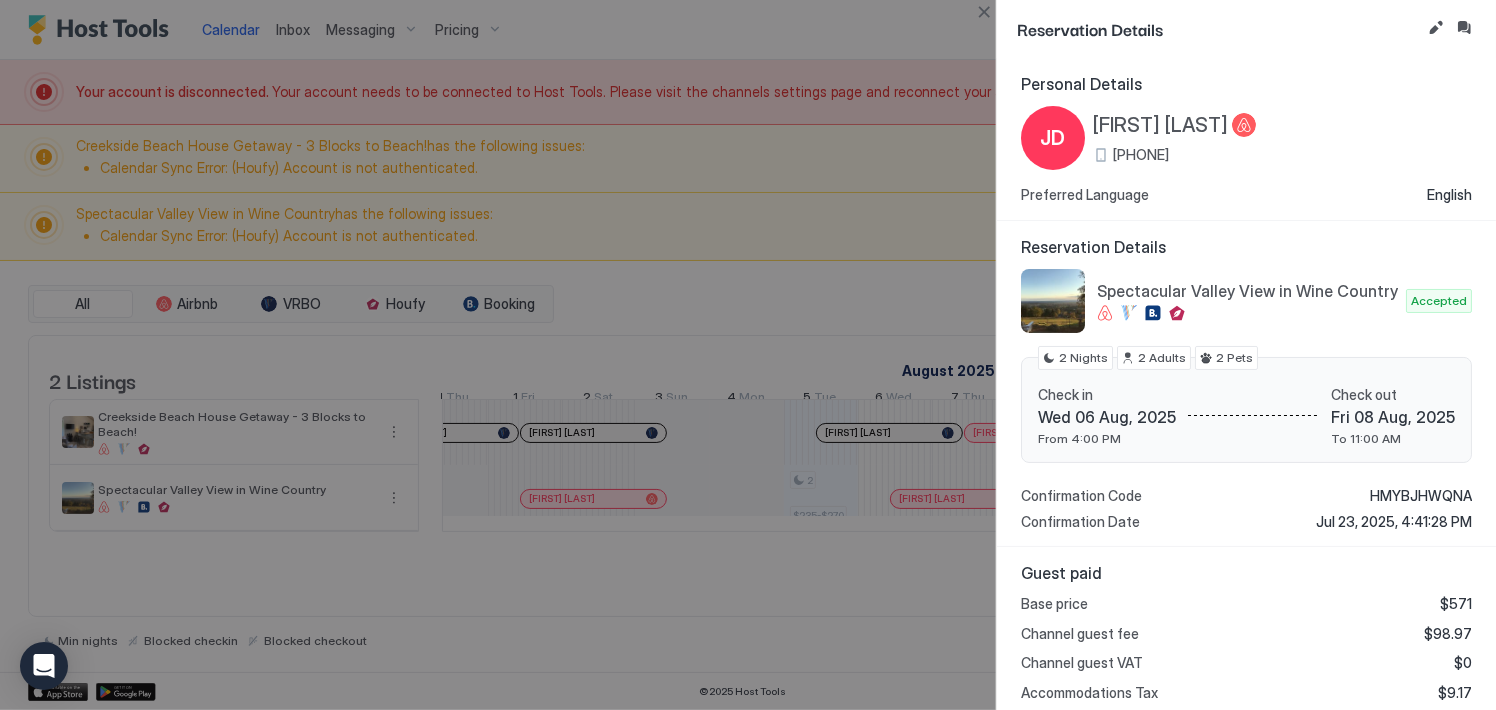 click on "JD" at bounding box center [1053, 138] 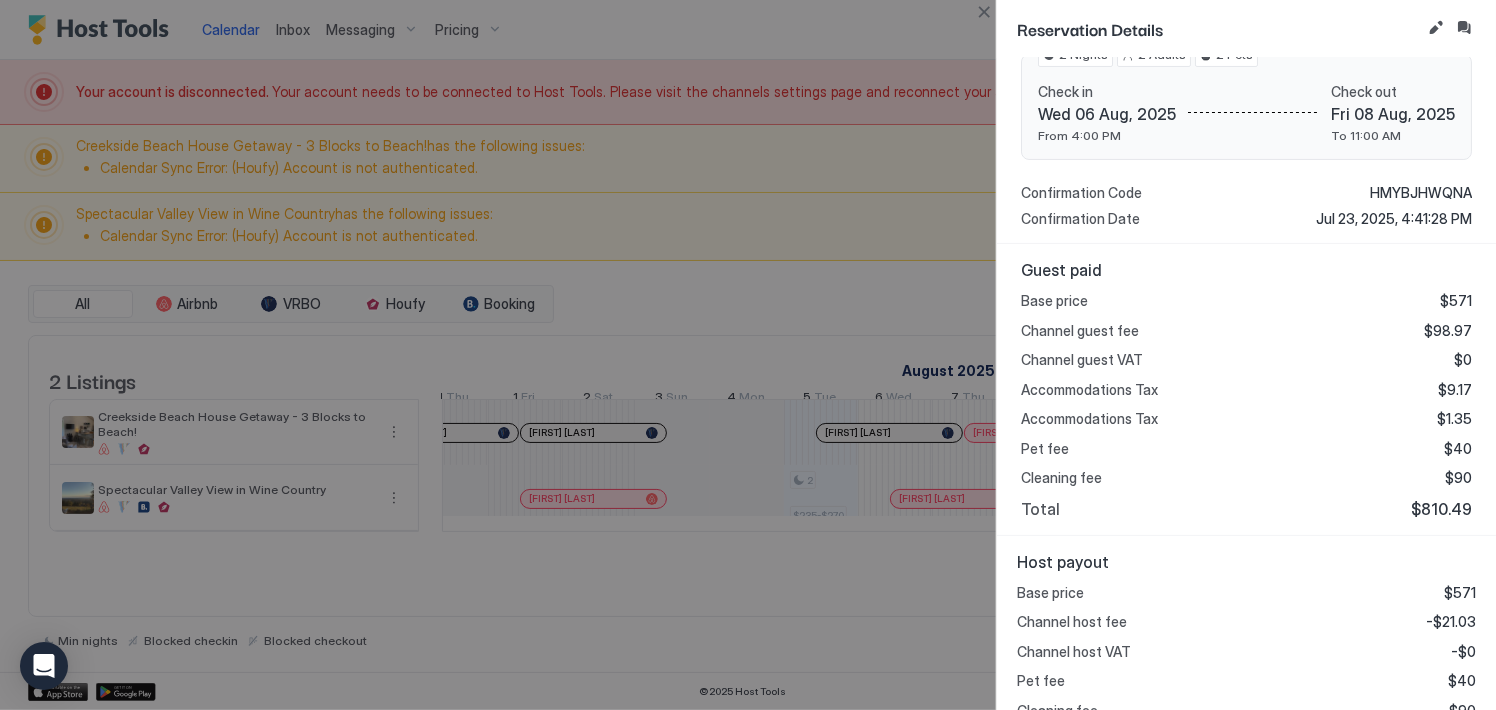 scroll, scrollTop: 358, scrollLeft: 0, axis: vertical 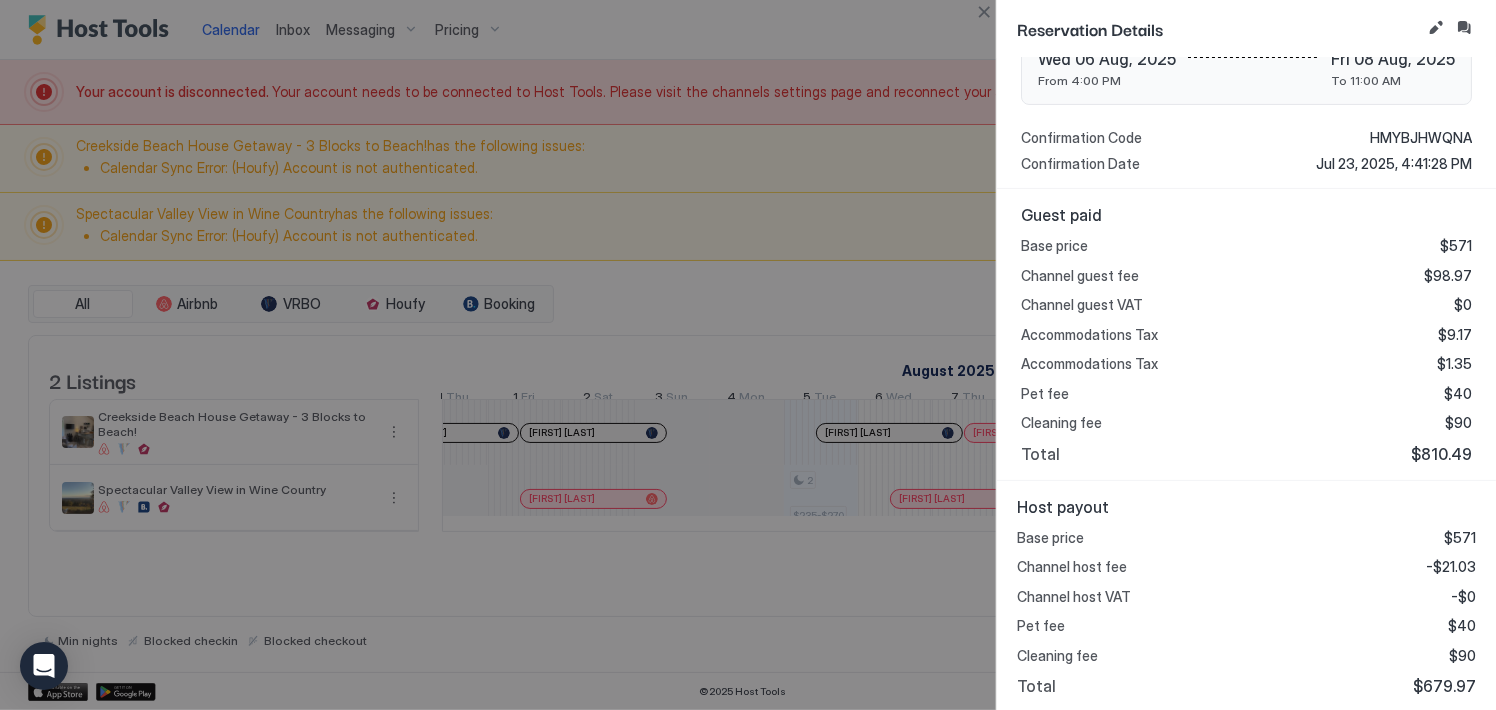 click at bounding box center [748, 355] 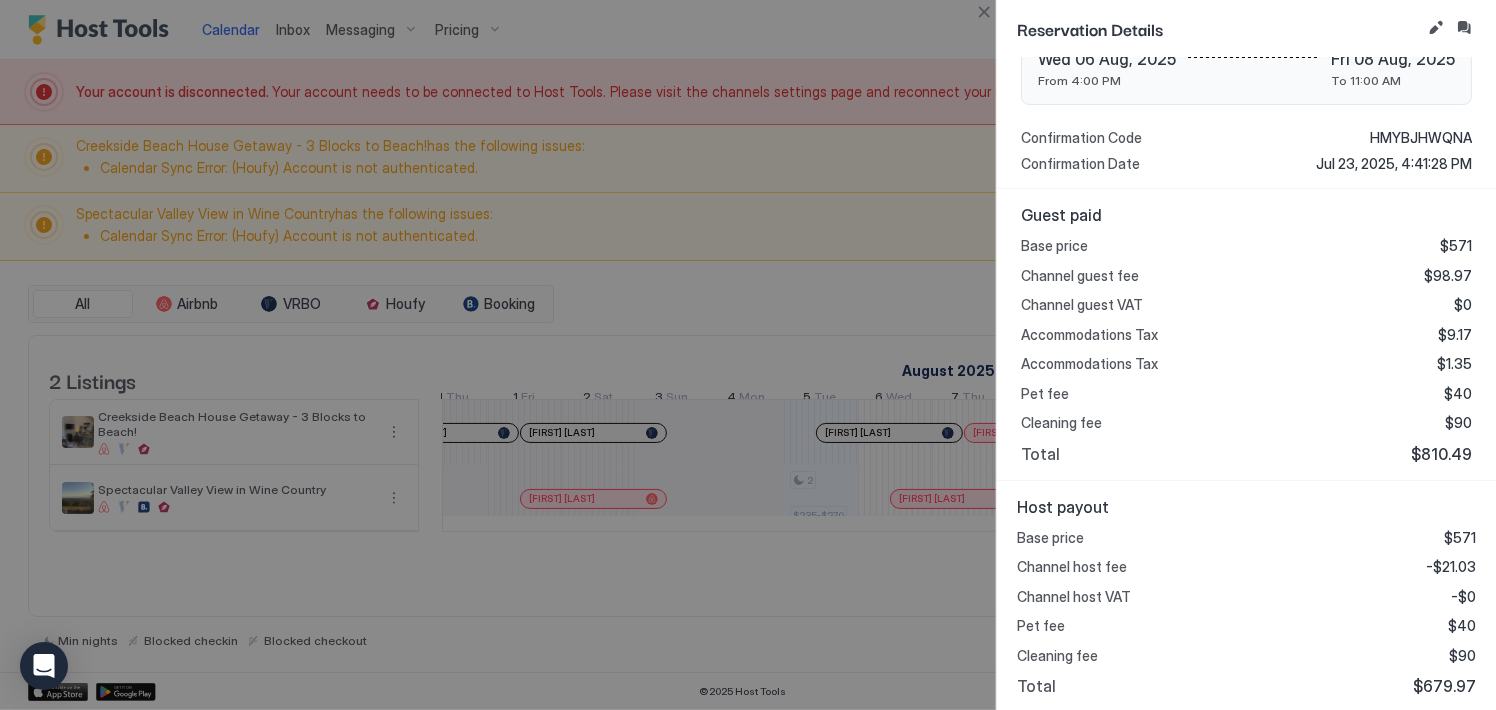 click at bounding box center (748, 355) 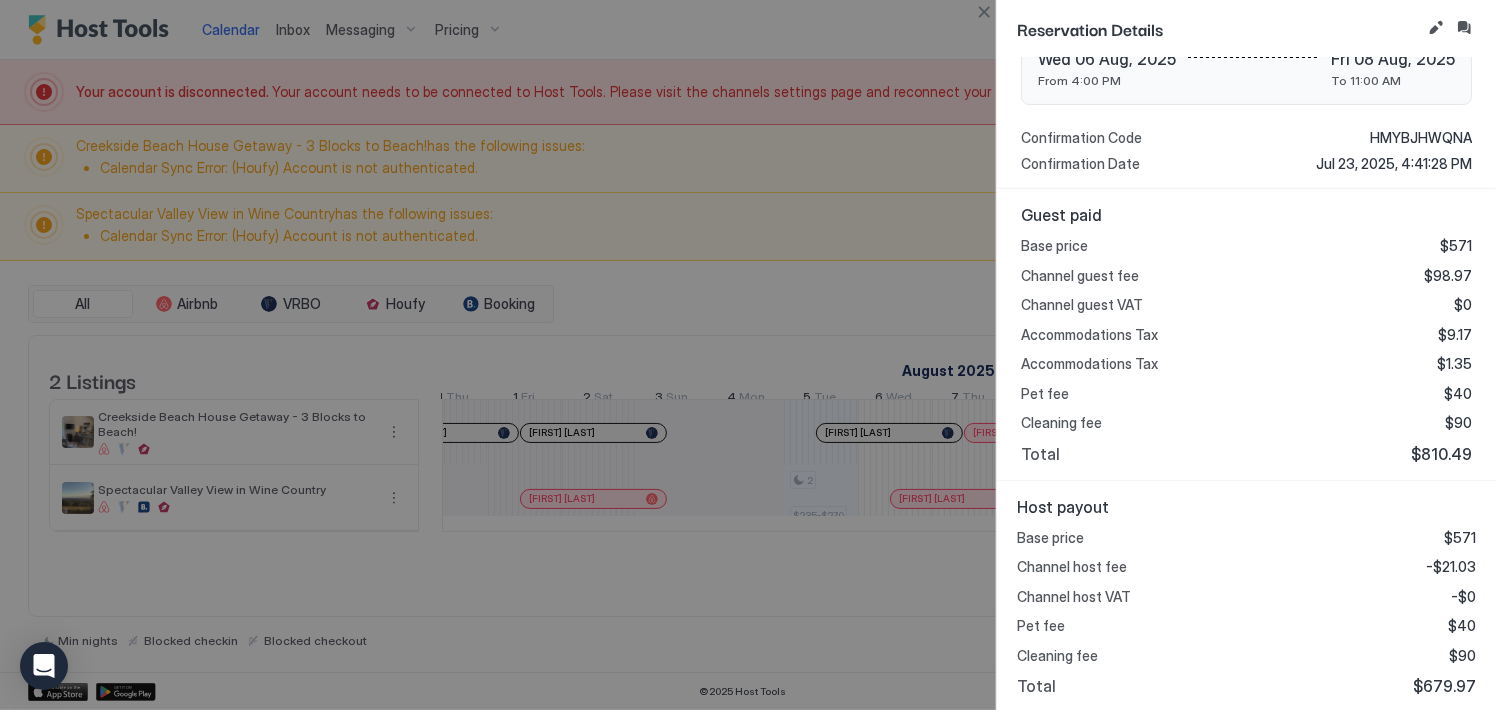 click at bounding box center [748, 355] 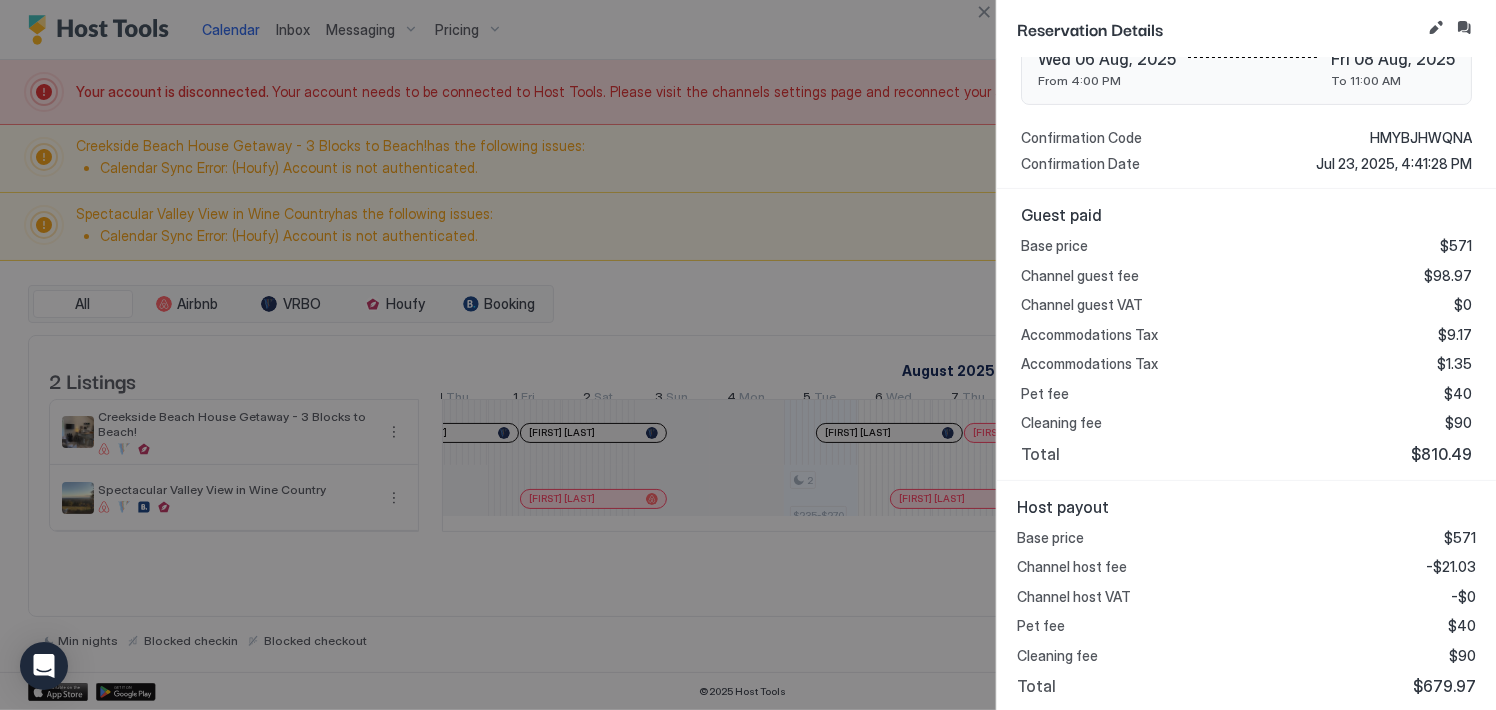 drag, startPoint x: 829, startPoint y: 548, endPoint x: 614, endPoint y: 565, distance: 215.67105 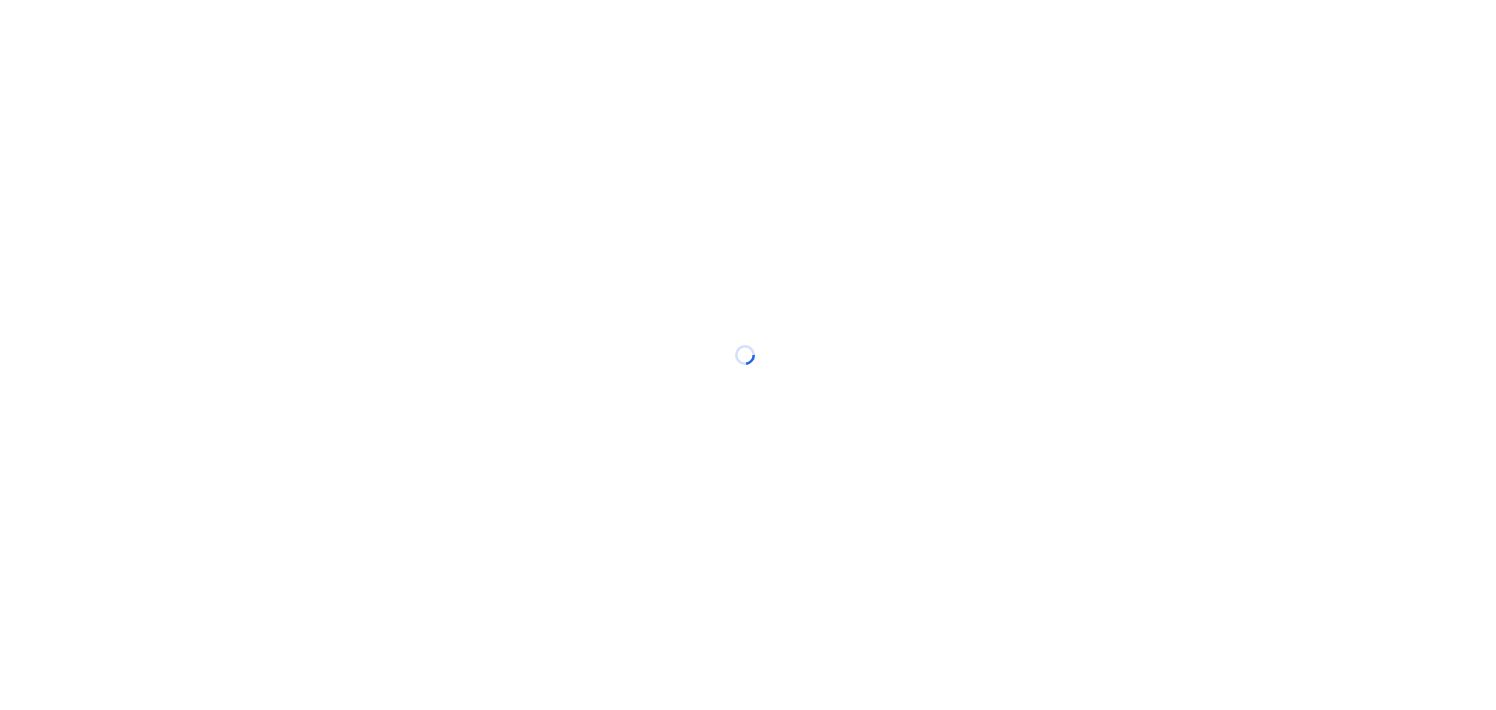 scroll, scrollTop: 0, scrollLeft: 0, axis: both 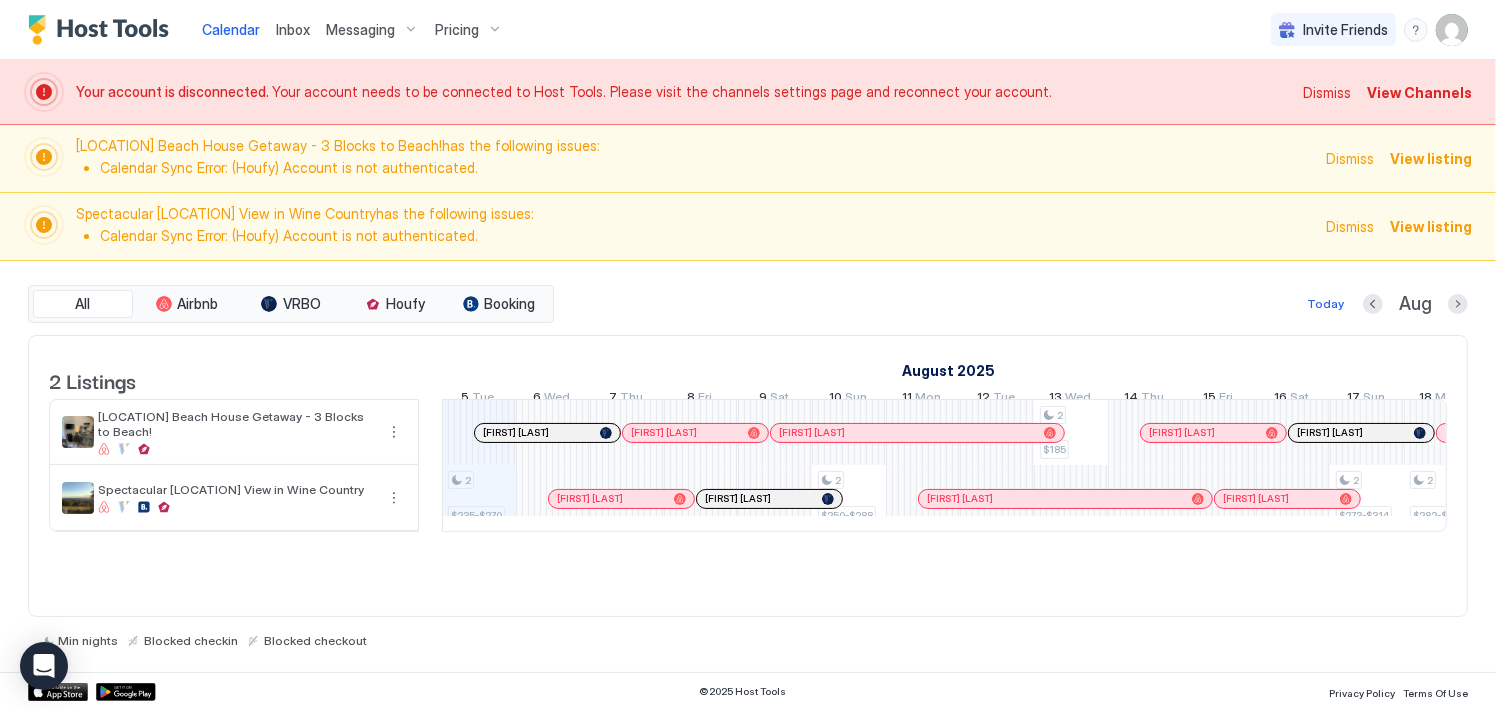 click on "View Channels" at bounding box center [1419, 92] 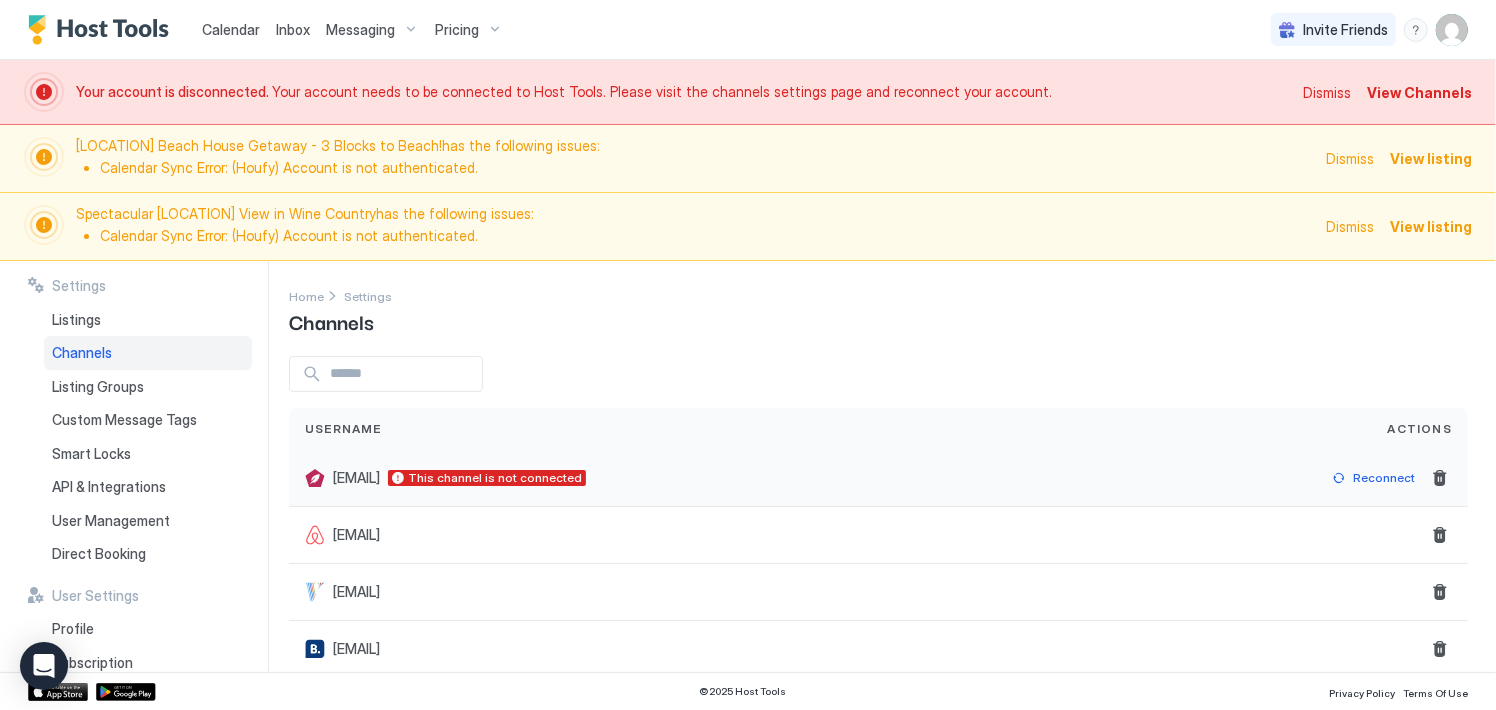 click on "outlierproperties@protonmail.com This channel is not connected" at bounding box center (798, 478) 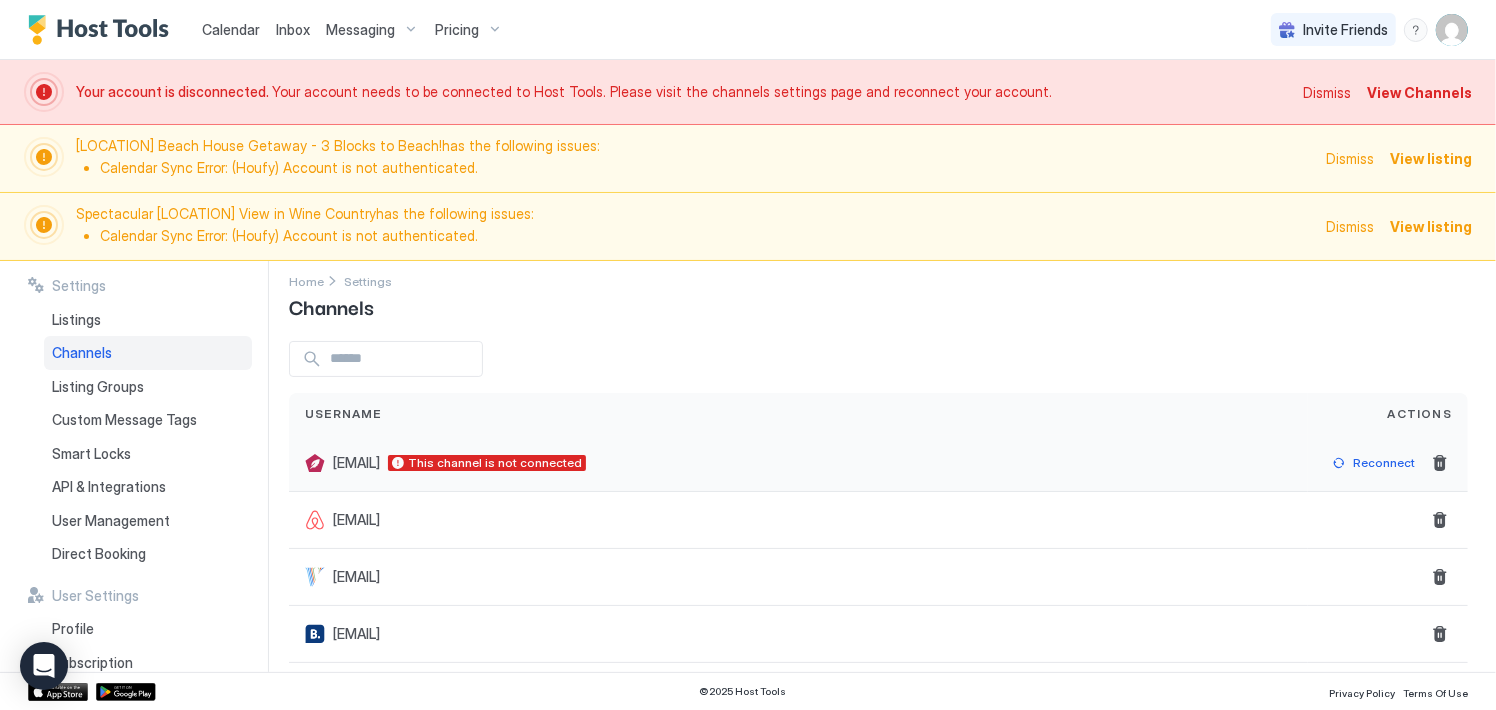 scroll, scrollTop: 28, scrollLeft: 0, axis: vertical 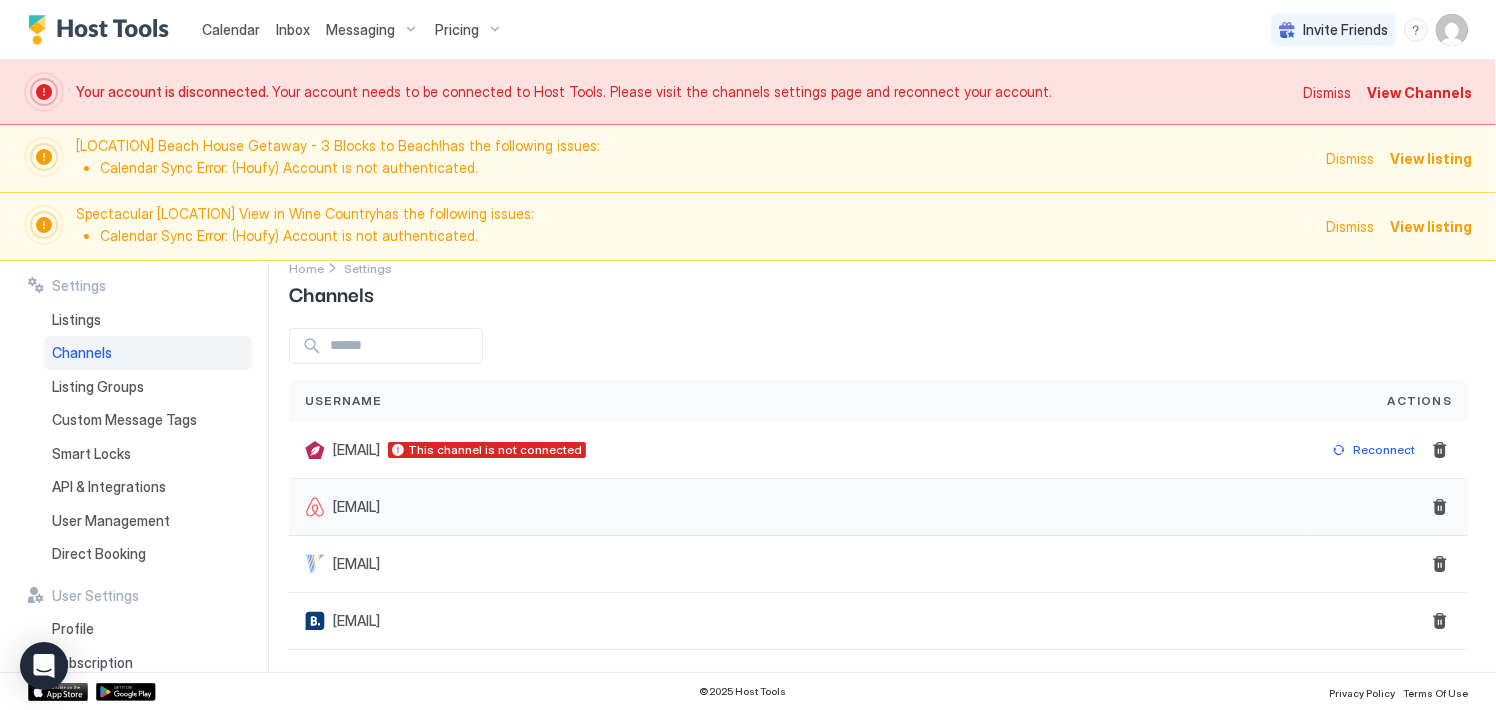 click at bounding box center (315, 507) 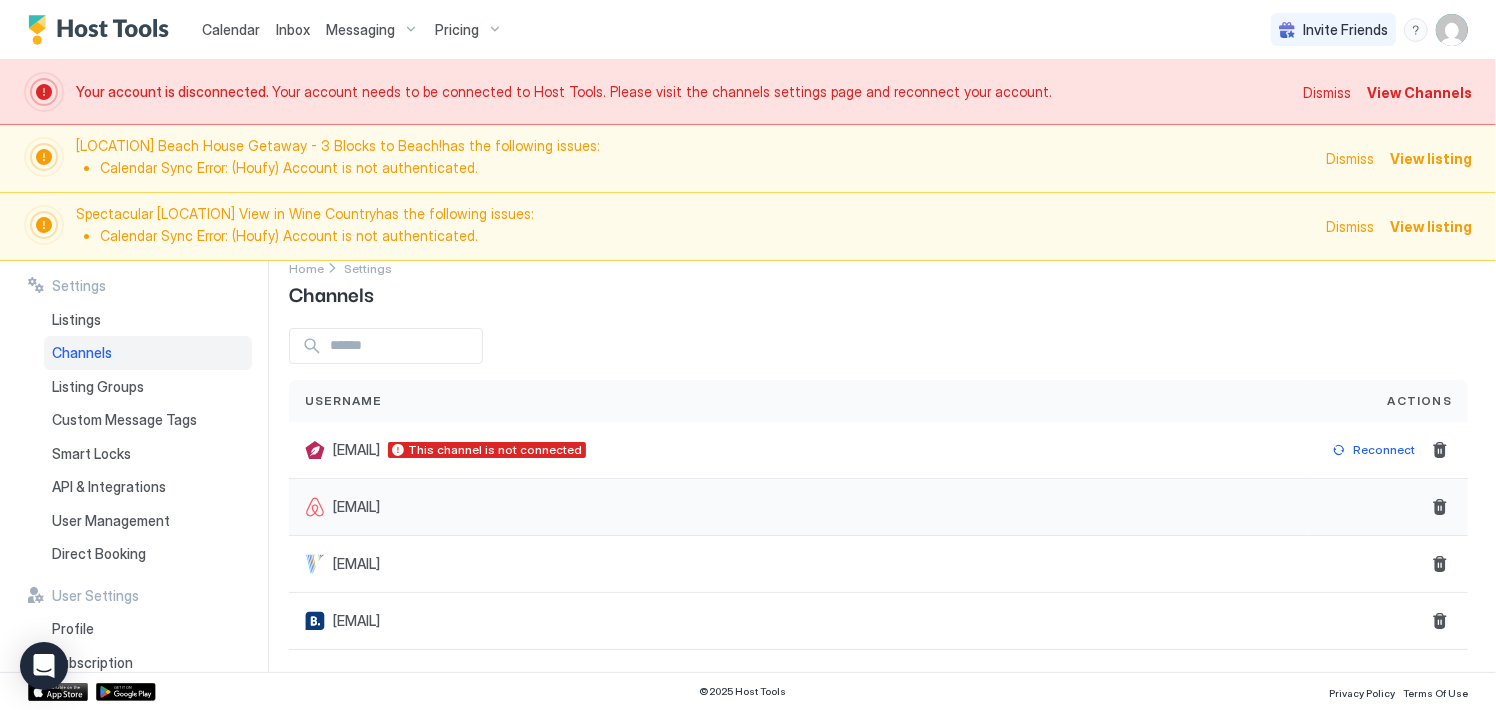 click on "outlierproperties@protonmail.com" at bounding box center (356, 507) 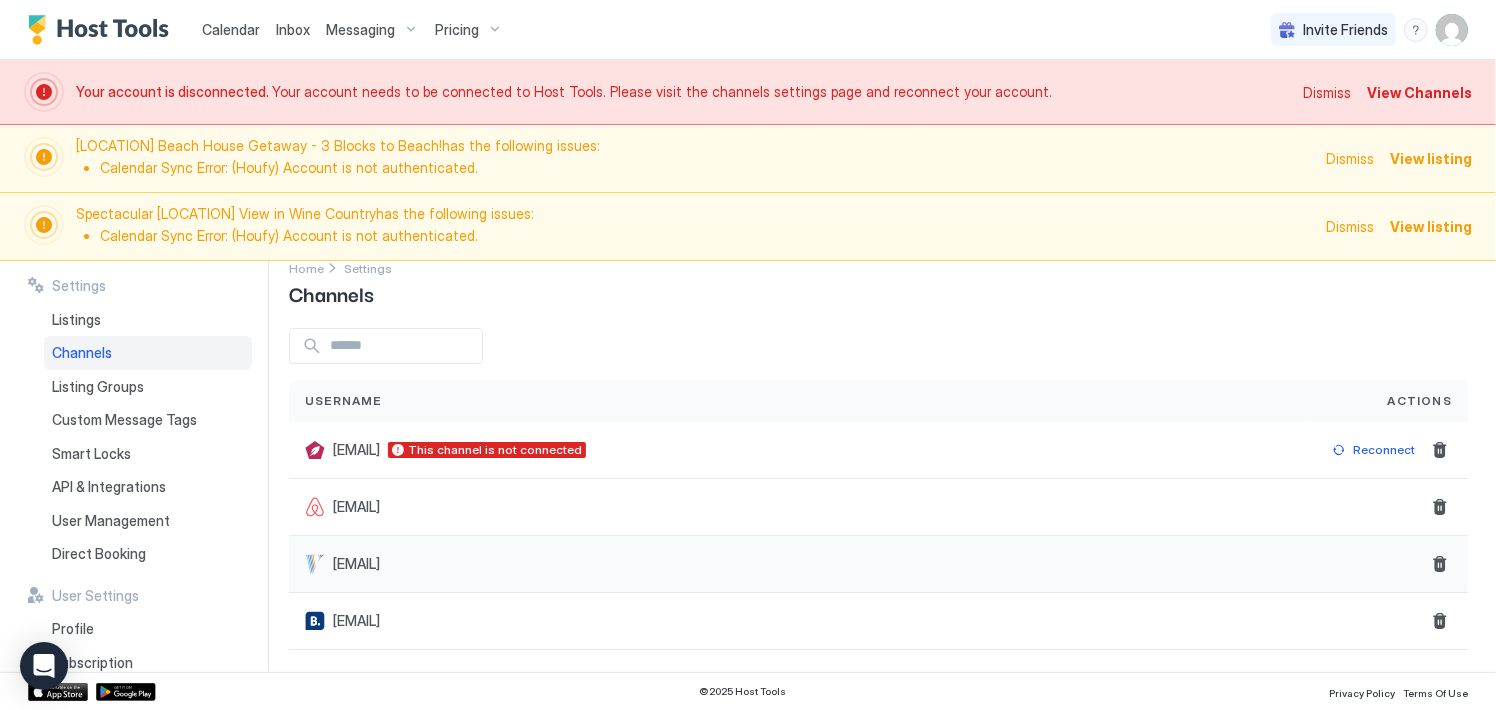 click on "outlierproperties@protonmail.com" at bounding box center (356, 564) 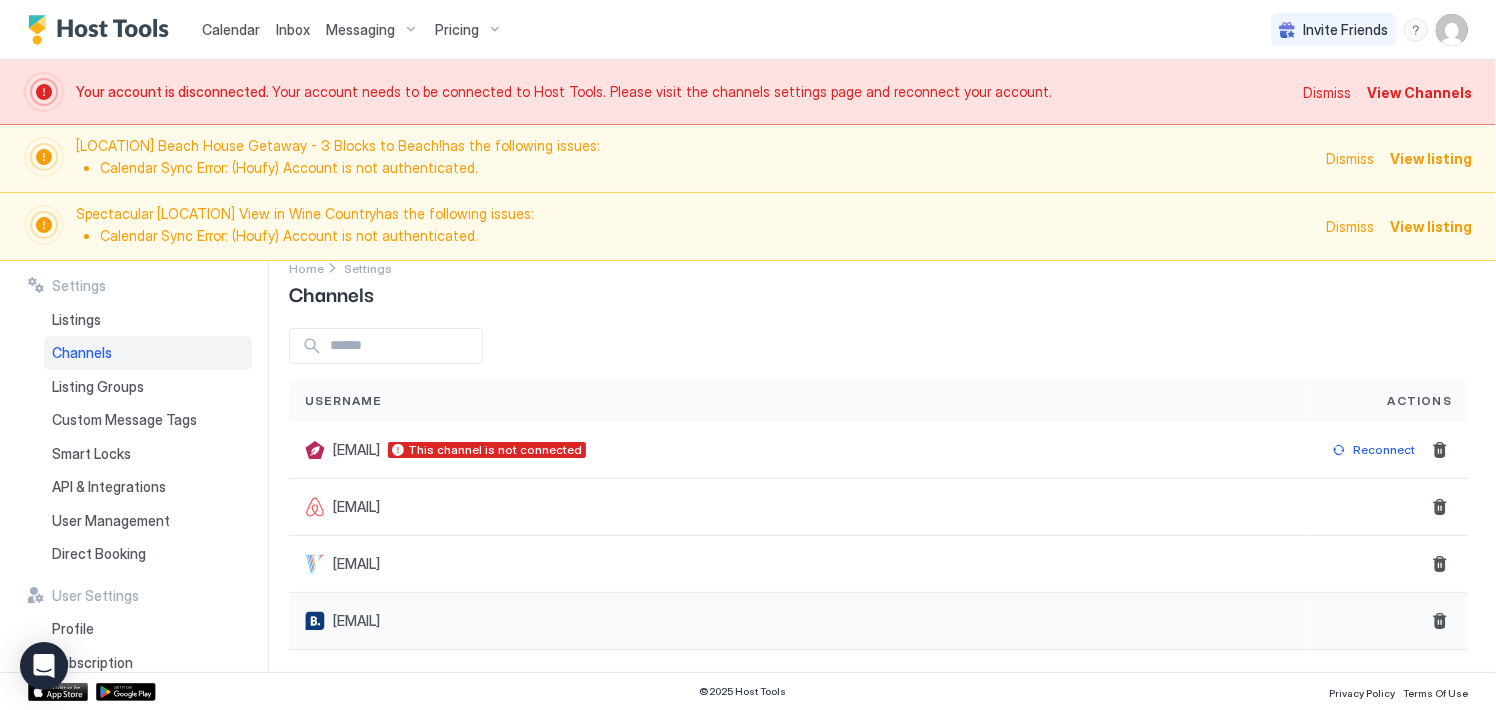 click on "outlierproperties@protonmail.com" at bounding box center [356, 621] 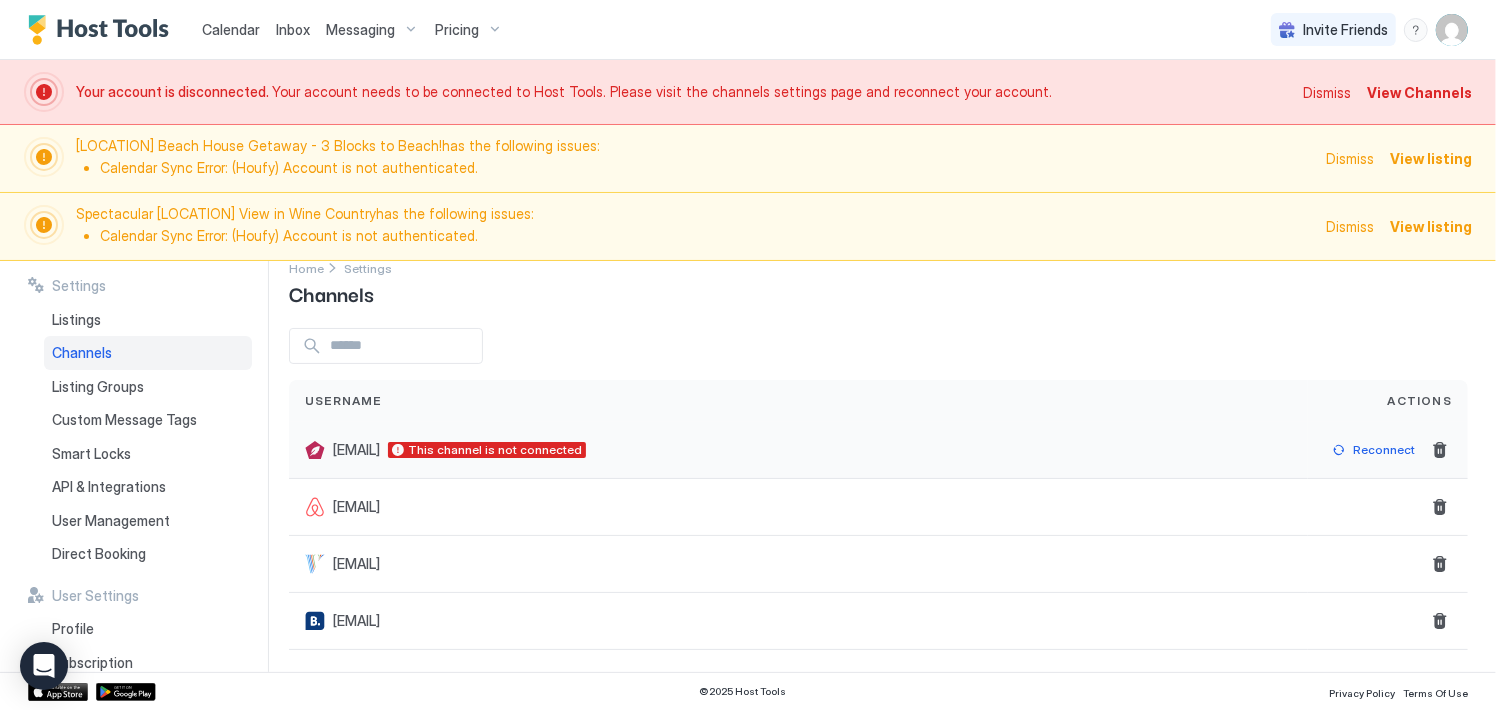 click at bounding box center [315, 450] 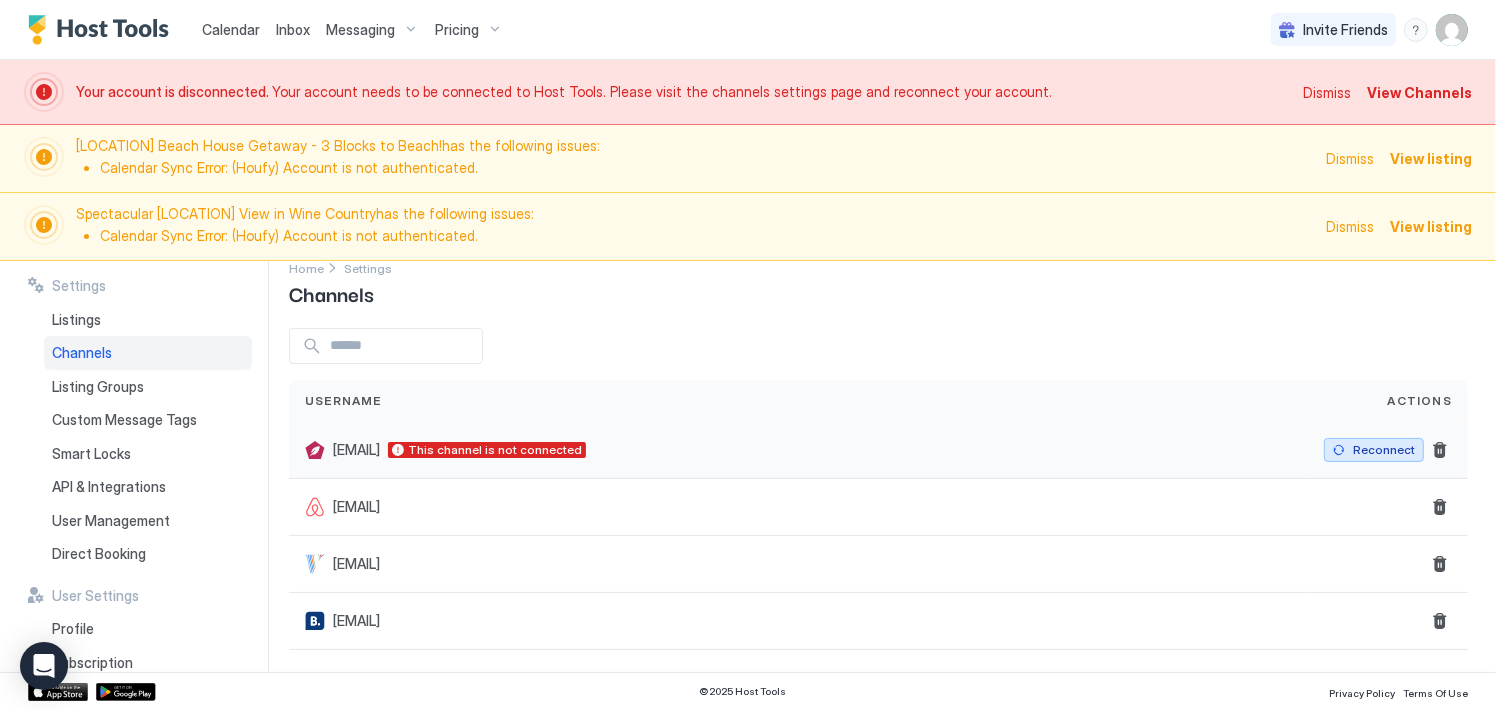 click on "Reconnect" at bounding box center (1384, 450) 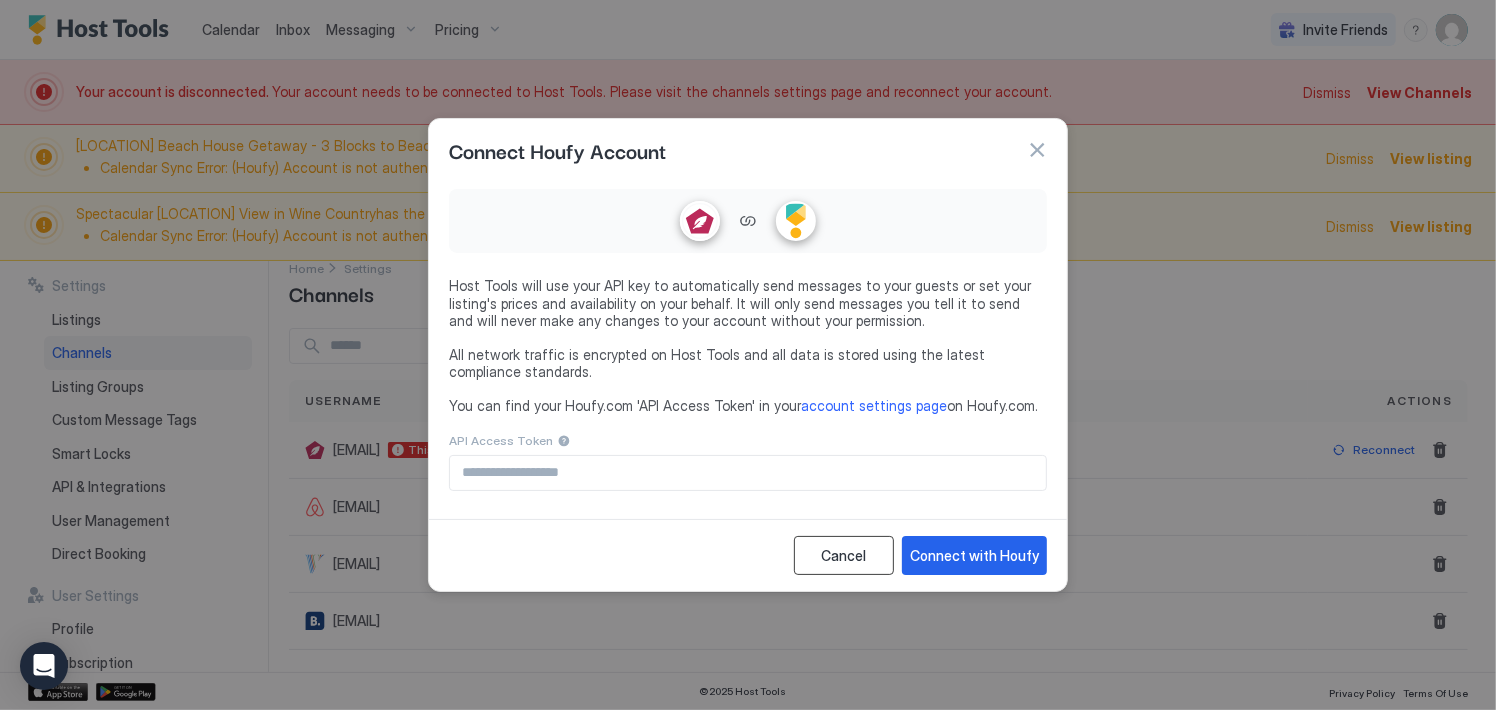 click on "Cancel" at bounding box center (844, 555) 